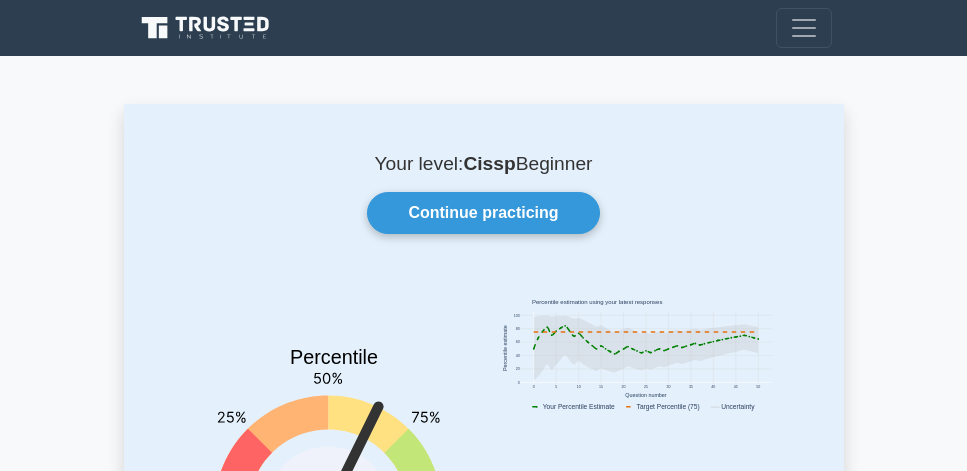 scroll, scrollTop: 0, scrollLeft: 0, axis: both 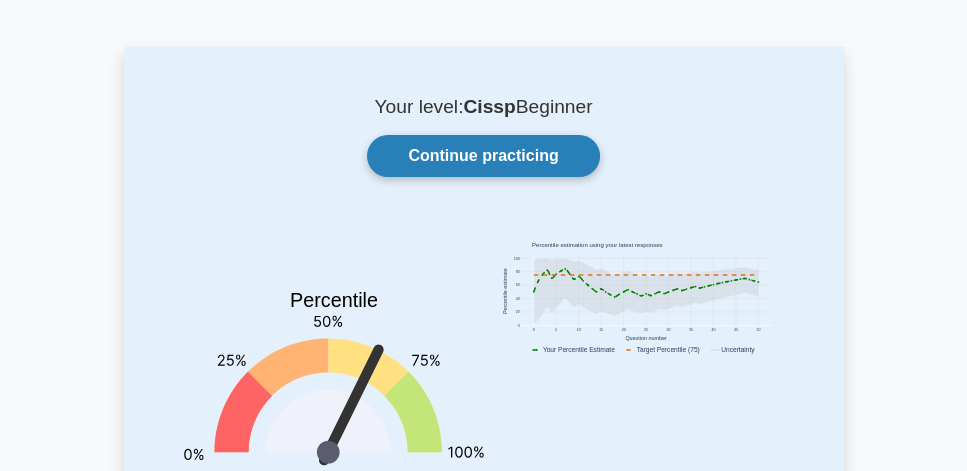 click on "Continue practicing" at bounding box center [483, 156] 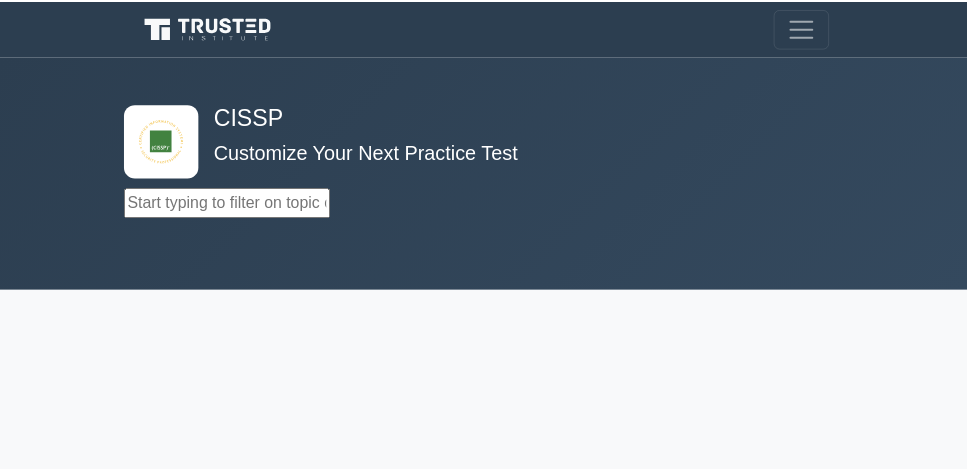 scroll, scrollTop: 0, scrollLeft: 0, axis: both 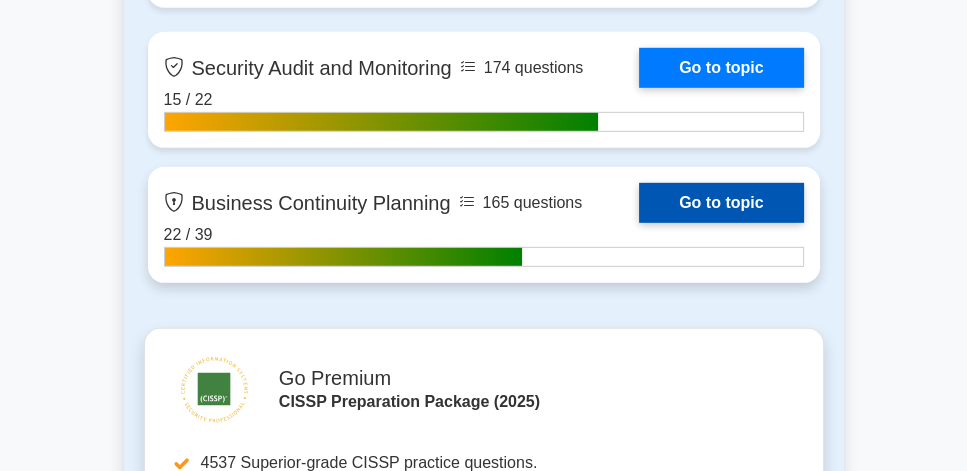 click on "Go to topic" at bounding box center [721, 203] 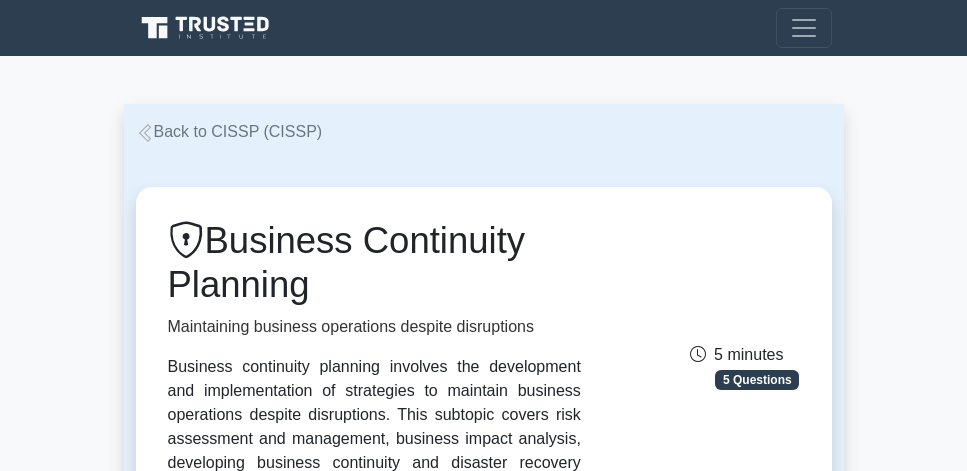 scroll, scrollTop: 0, scrollLeft: 0, axis: both 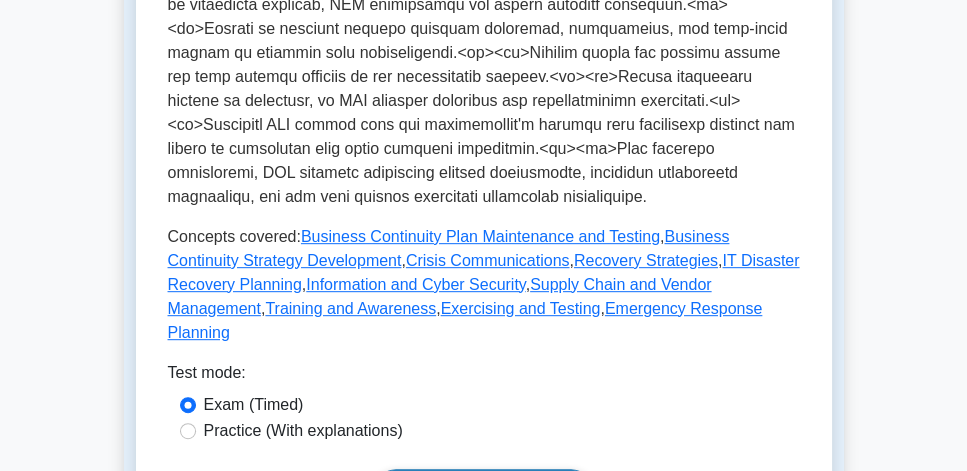 click on "Start practice test" at bounding box center [483, 490] 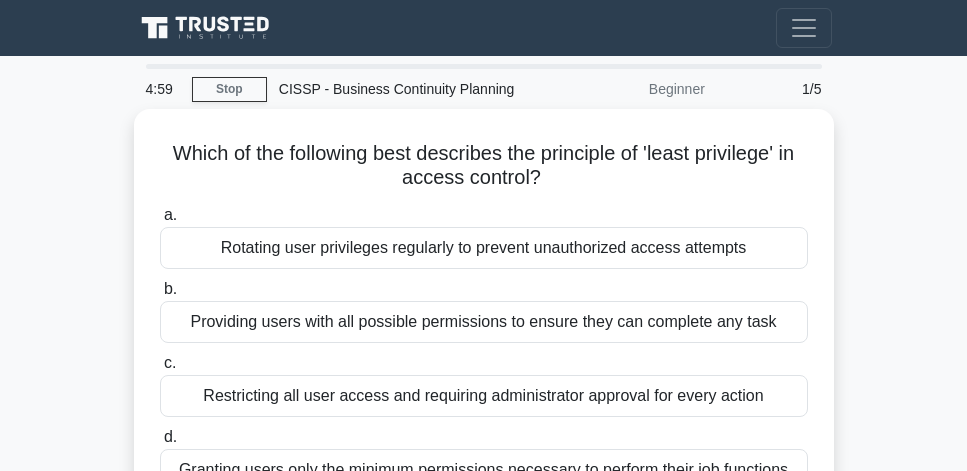 scroll, scrollTop: 114, scrollLeft: 0, axis: vertical 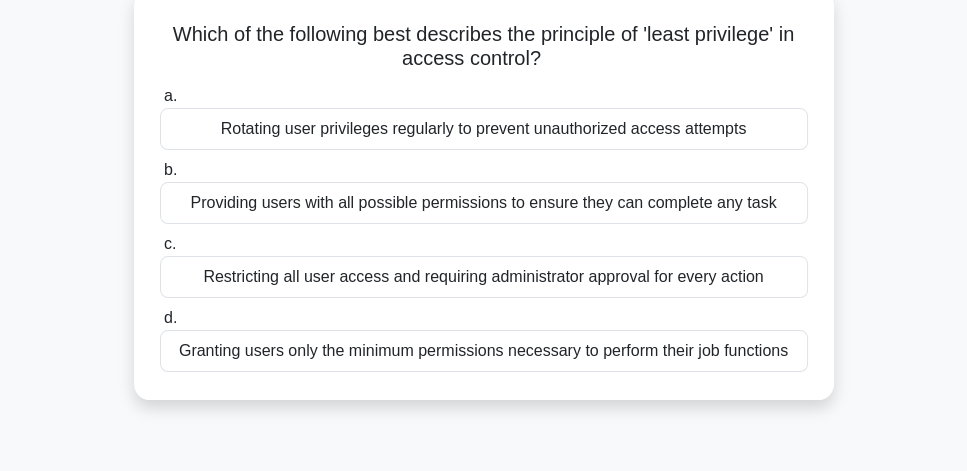 click on "Granting users only the minimum permissions necessary to perform their job functions" at bounding box center [484, 351] 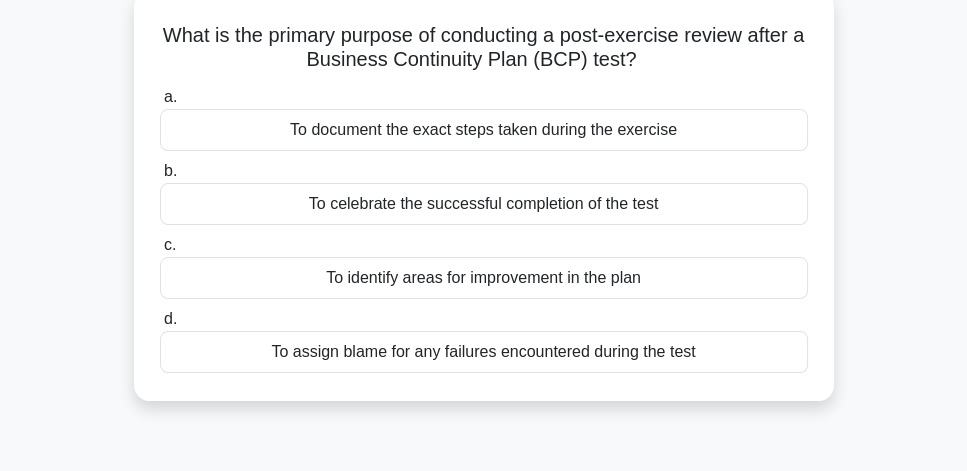 scroll, scrollTop: 114, scrollLeft: 0, axis: vertical 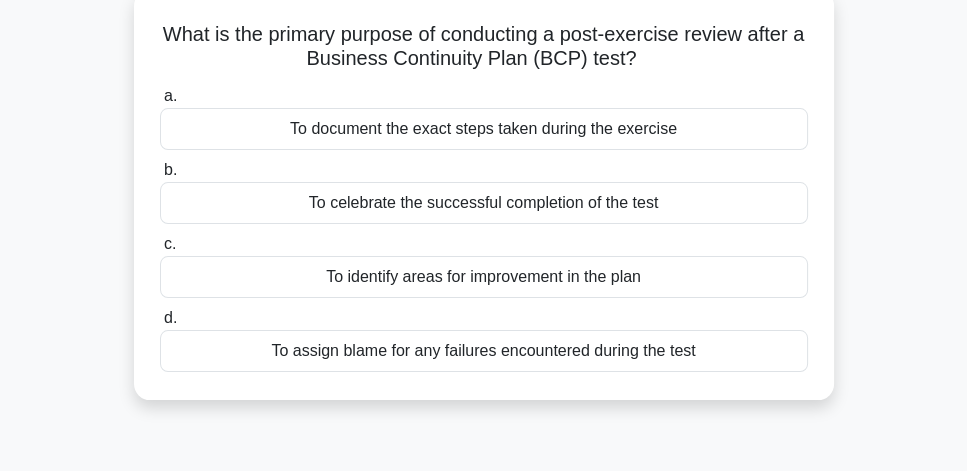 click on "To identify areas for improvement in the plan" at bounding box center (484, 277) 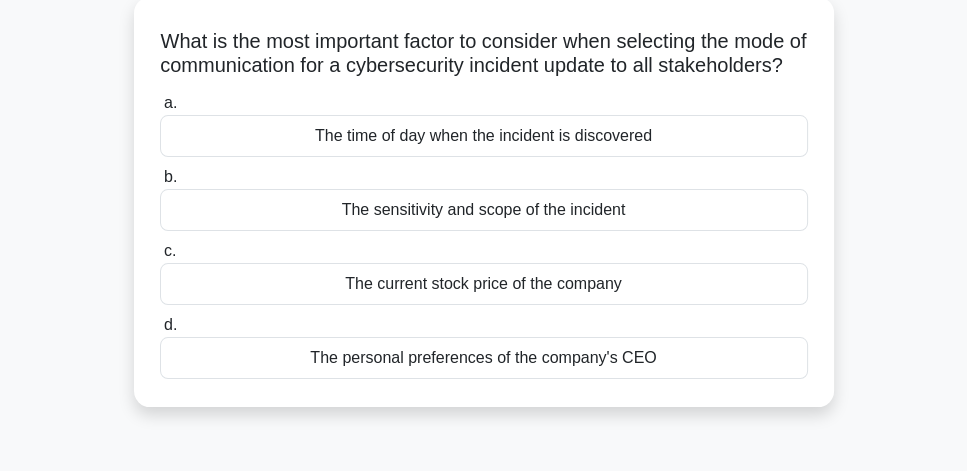 scroll, scrollTop: 114, scrollLeft: 0, axis: vertical 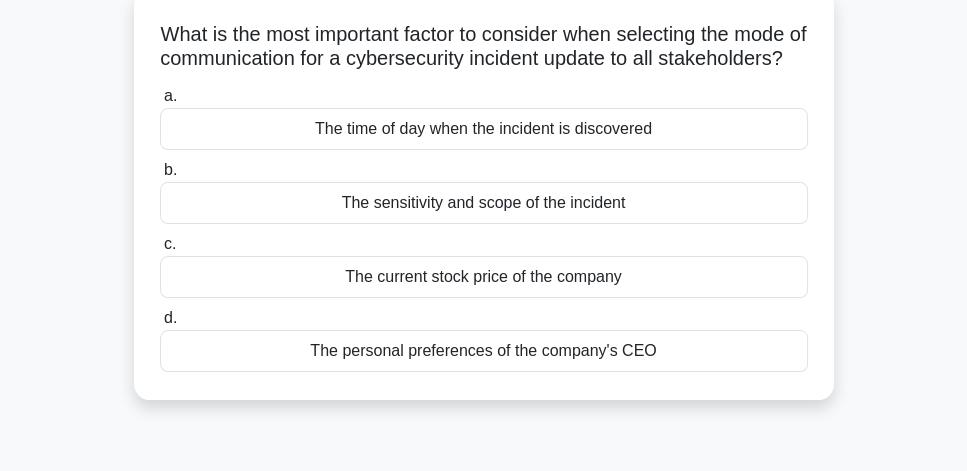 click on "The sensitivity and scope of the incident" at bounding box center [484, 203] 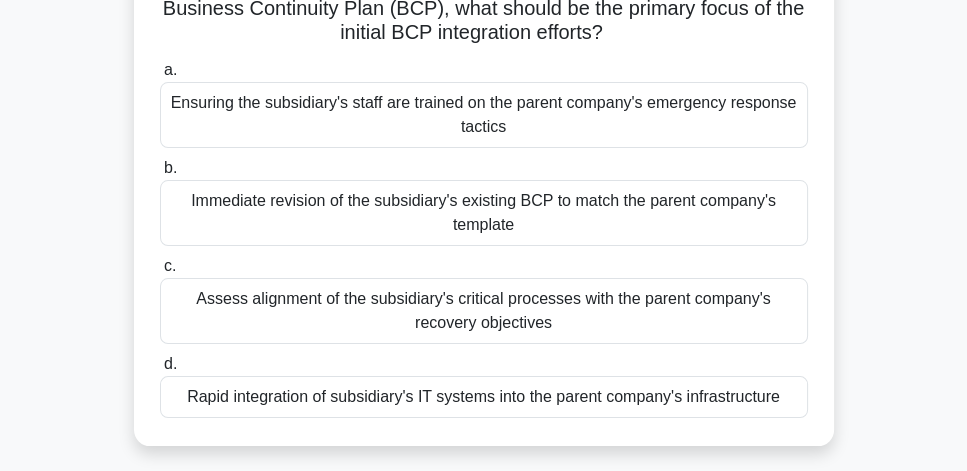 scroll, scrollTop: 171, scrollLeft: 0, axis: vertical 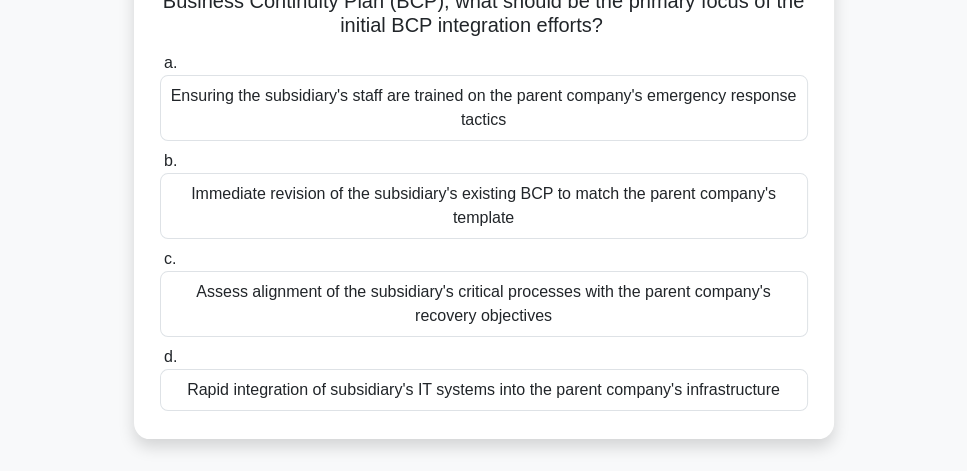click on "Assess alignment of the subsidiary's critical processes with the parent company's recovery objectives" at bounding box center (484, 304) 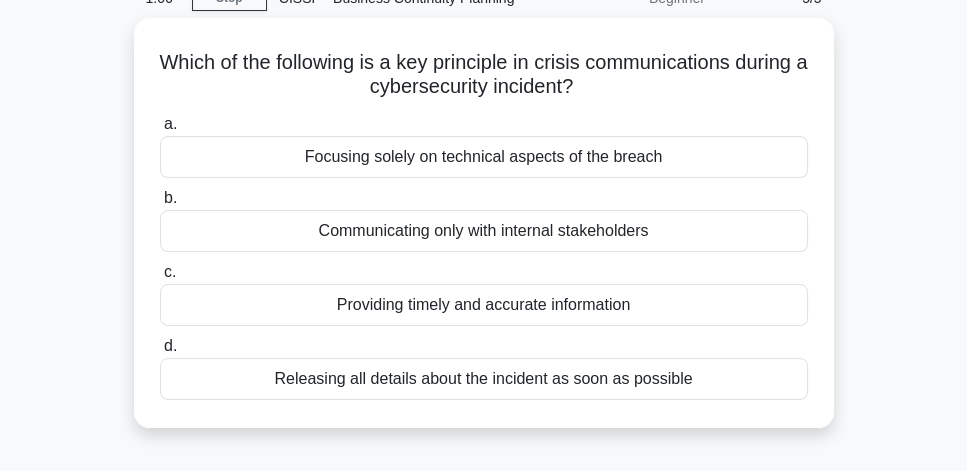 scroll, scrollTop: 87, scrollLeft: 0, axis: vertical 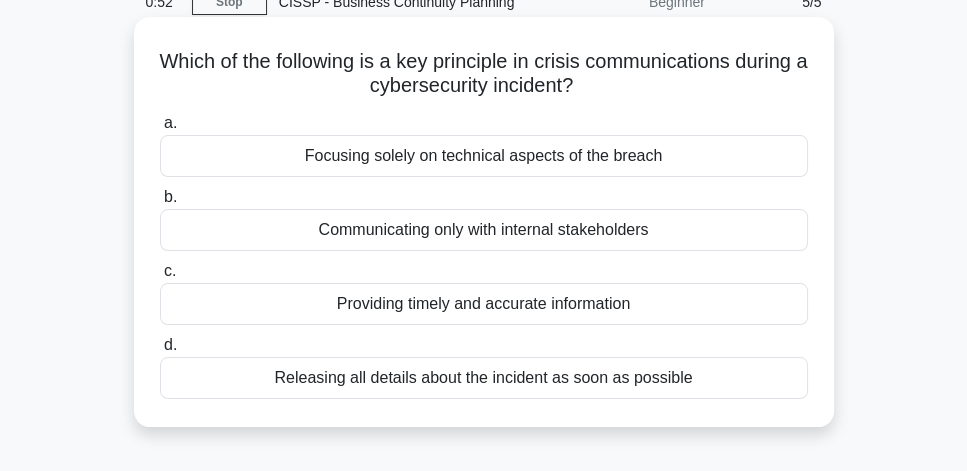 click on "Providing timely and accurate information" at bounding box center [484, 304] 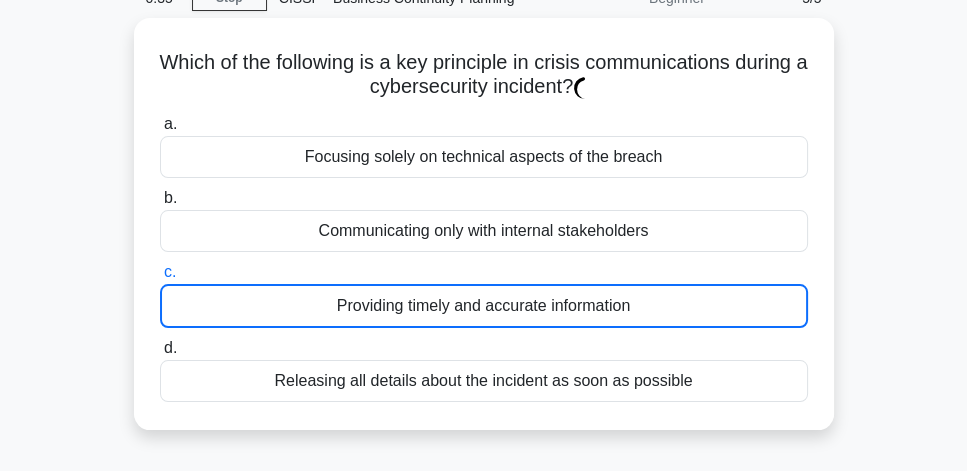 scroll, scrollTop: 87, scrollLeft: 0, axis: vertical 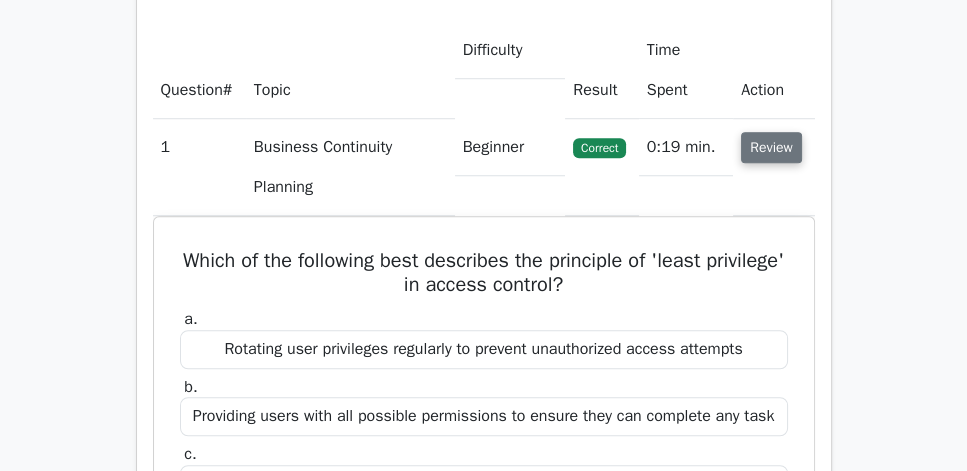 click on "Review" at bounding box center (771, 147) 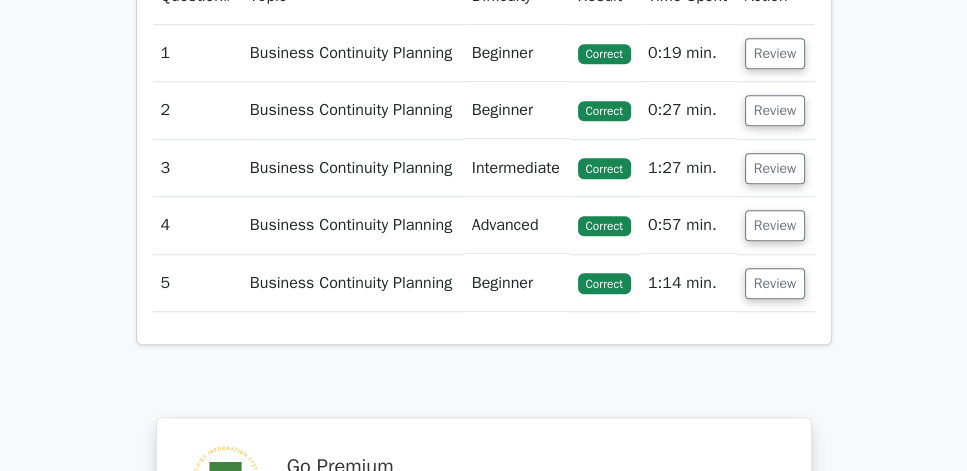 scroll, scrollTop: 1485, scrollLeft: 0, axis: vertical 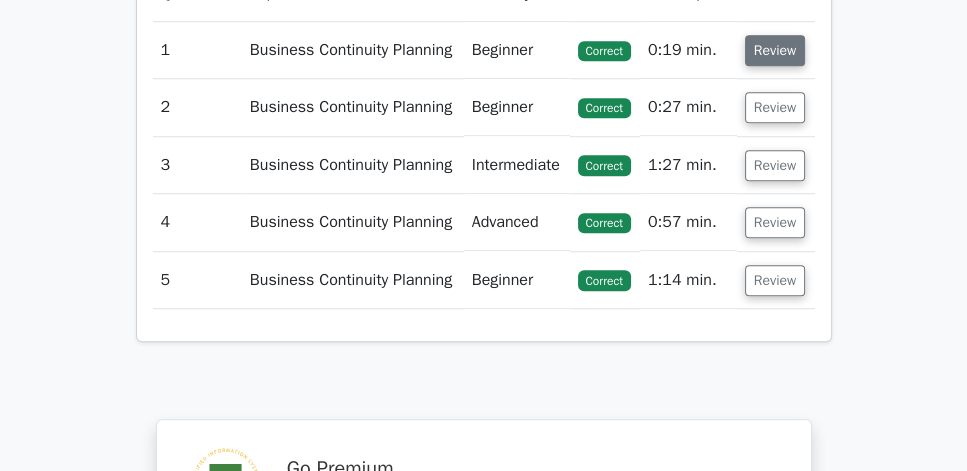 click on "Review" at bounding box center (775, 50) 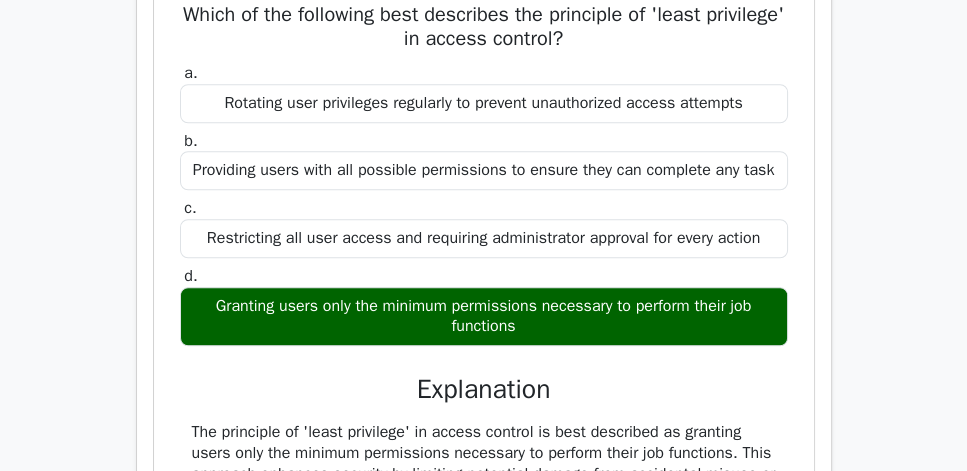 scroll, scrollTop: 1542, scrollLeft: 0, axis: vertical 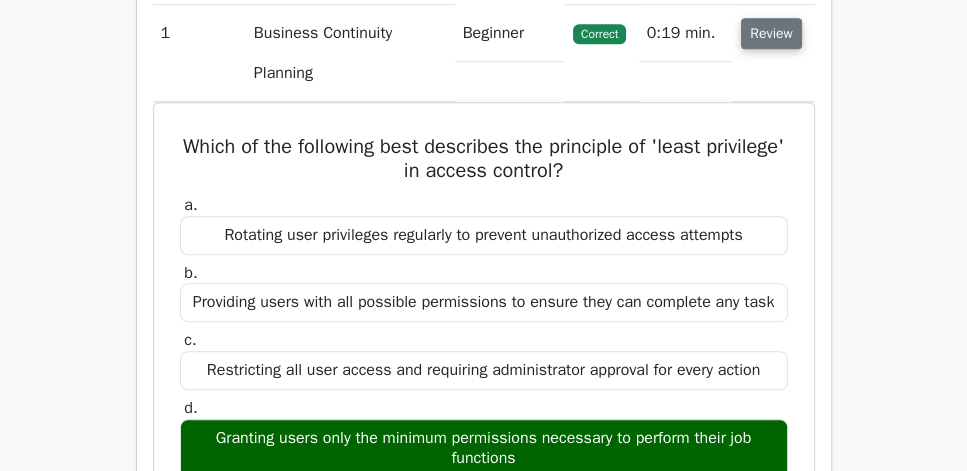 click on "Review" at bounding box center (771, 33) 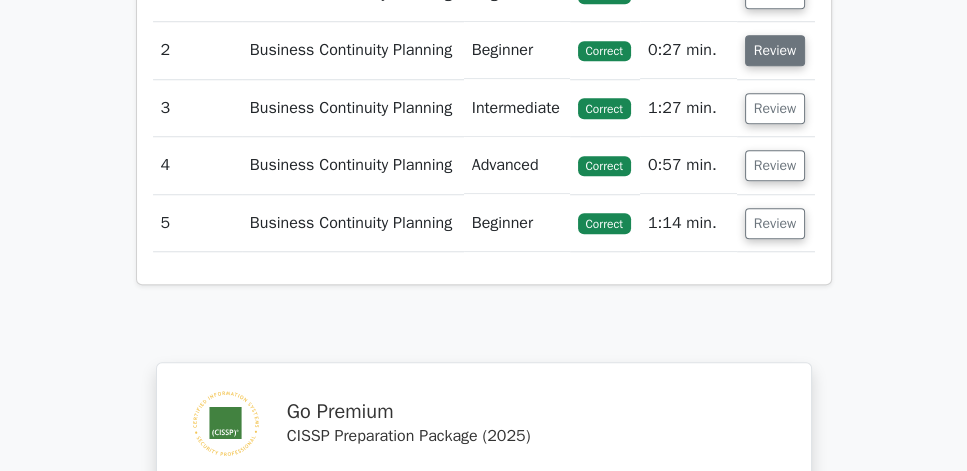 click on "Review" at bounding box center [775, 50] 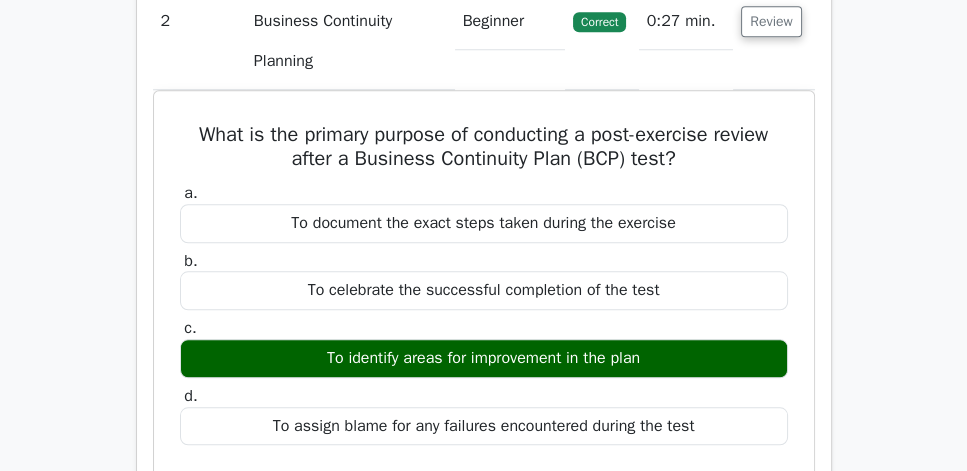 scroll, scrollTop: 1657, scrollLeft: 0, axis: vertical 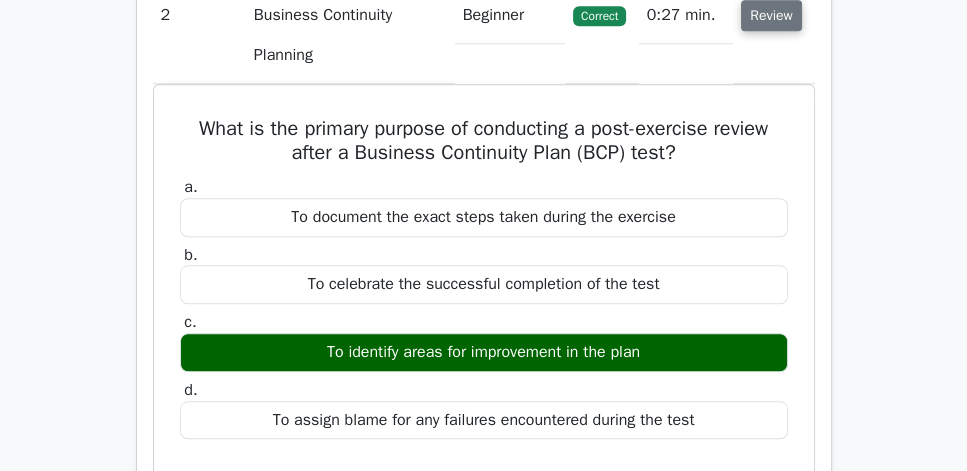 click on "Review" at bounding box center [771, 15] 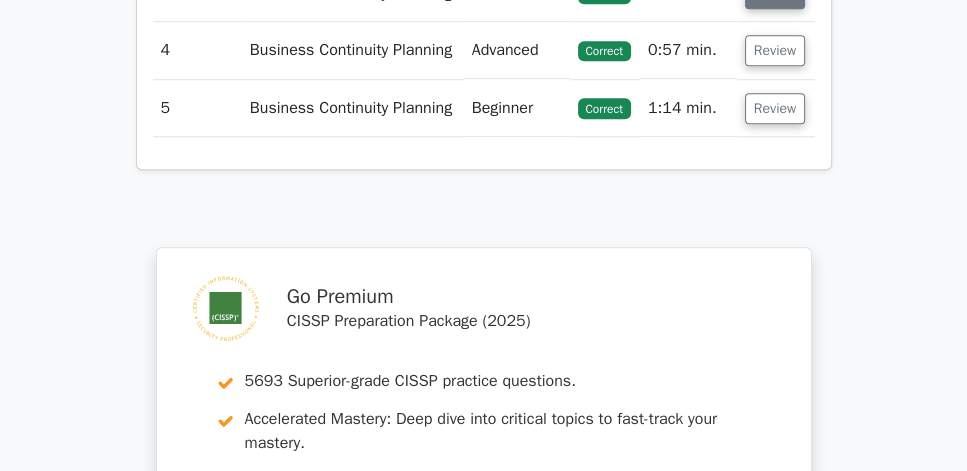 click on "Review" at bounding box center [775, -7] 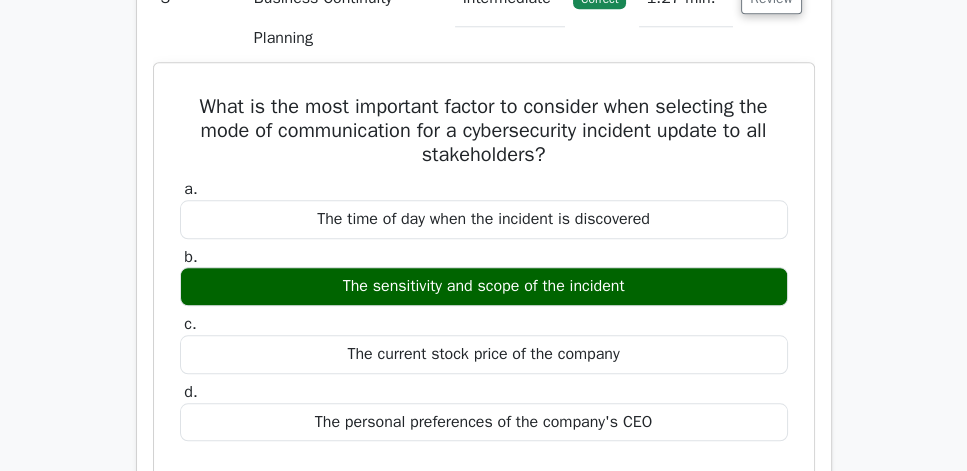 scroll, scrollTop: 1771, scrollLeft: 0, axis: vertical 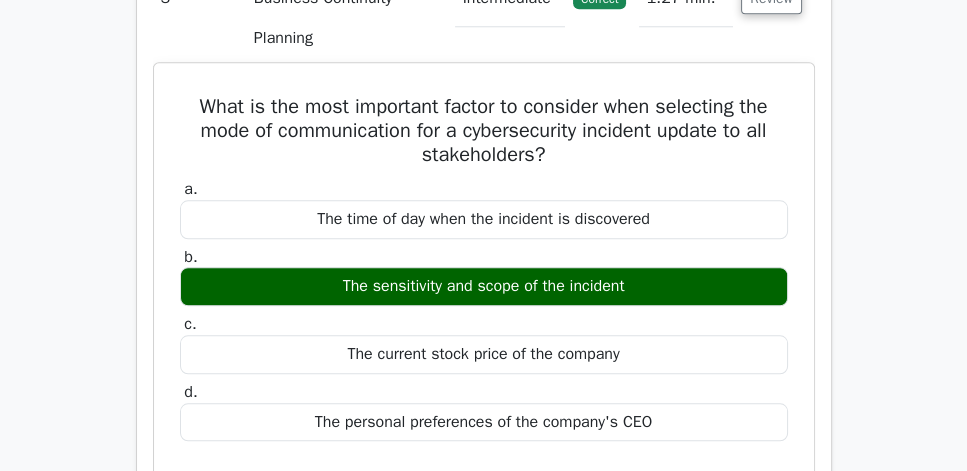 drag, startPoint x: 188, startPoint y: 122, endPoint x: 661, endPoint y: 309, distance: 508.62363 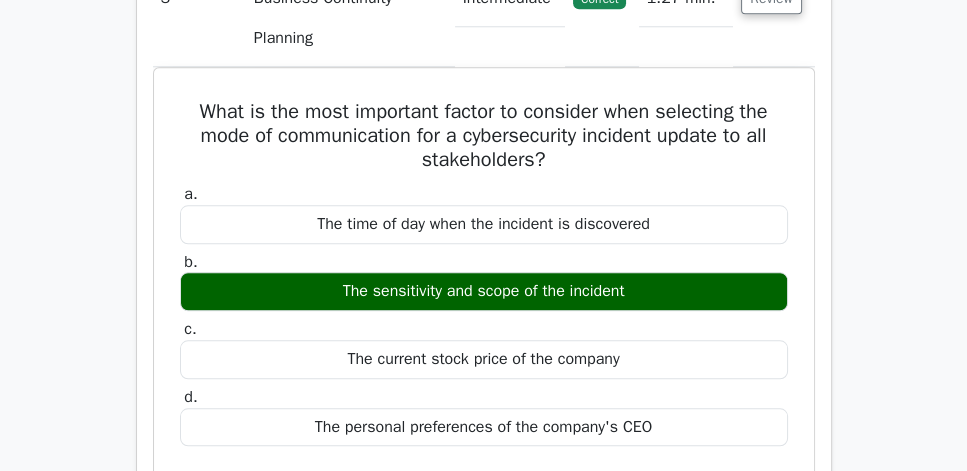 copy on "What is the most important factor to consider when selecting the mode of communication for a cybersecurity incident update to all stakeholders?
a.
The time of day when the incident is discovered
b.
The sensitivity and scope of the incident" 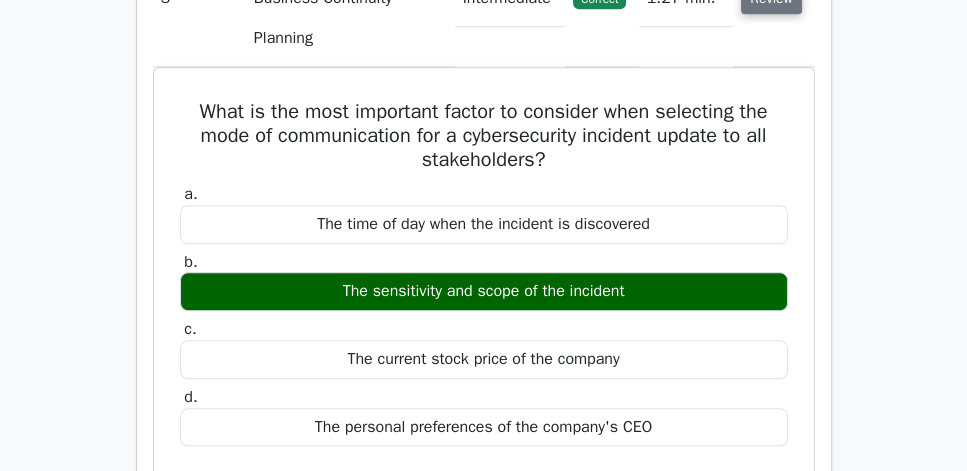click on "Review" at bounding box center [771, -2] 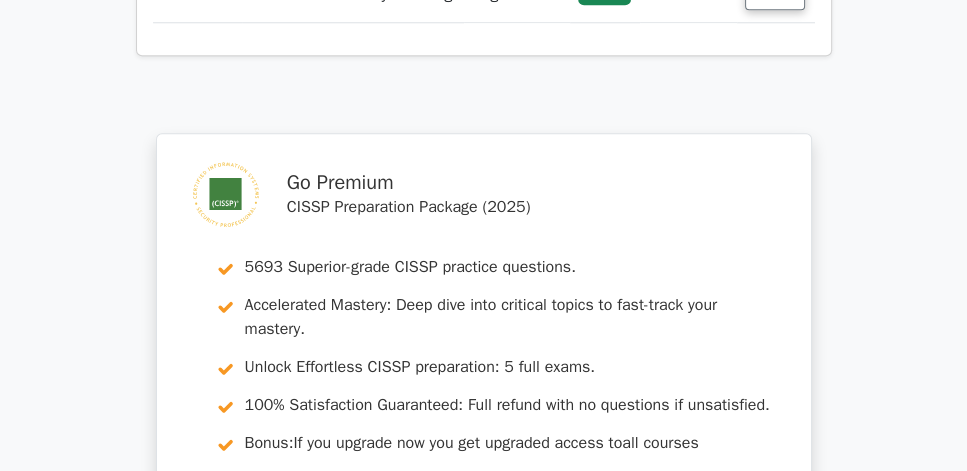 click on "Review" at bounding box center (775, -64) 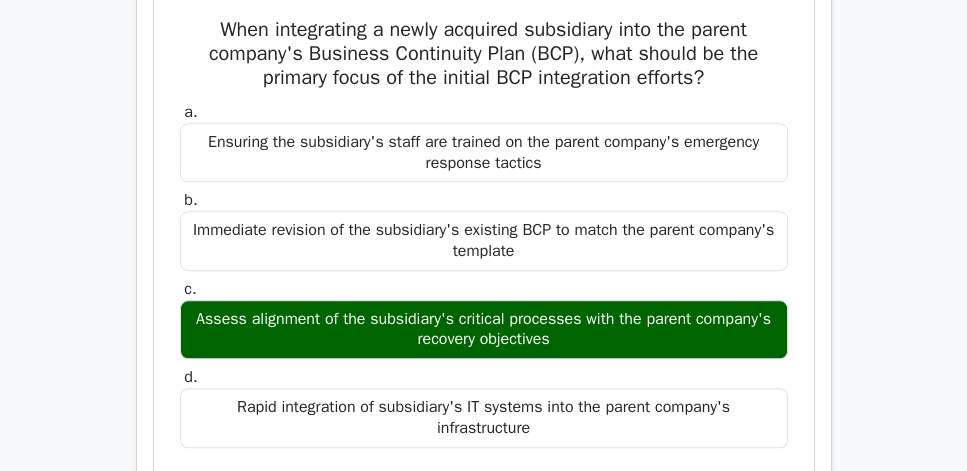 scroll, scrollTop: 1942, scrollLeft: 0, axis: vertical 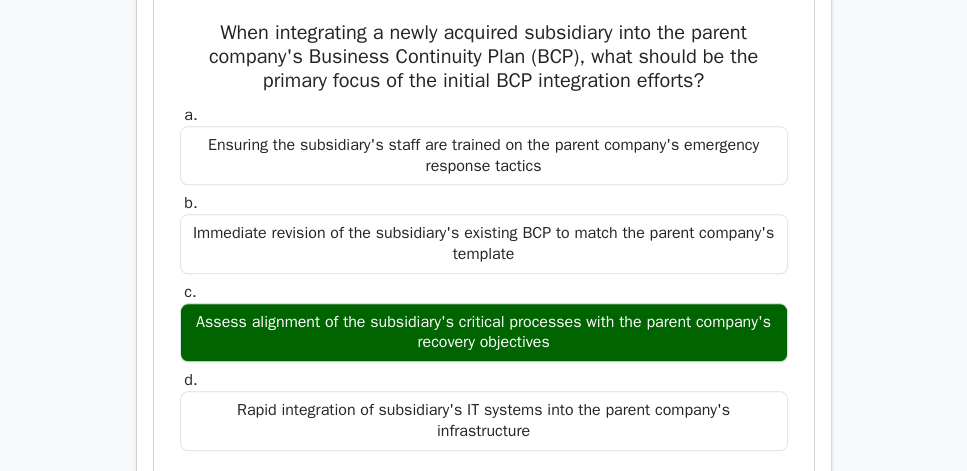 drag, startPoint x: 191, startPoint y: 52, endPoint x: 676, endPoint y: 364, distance: 576.6879 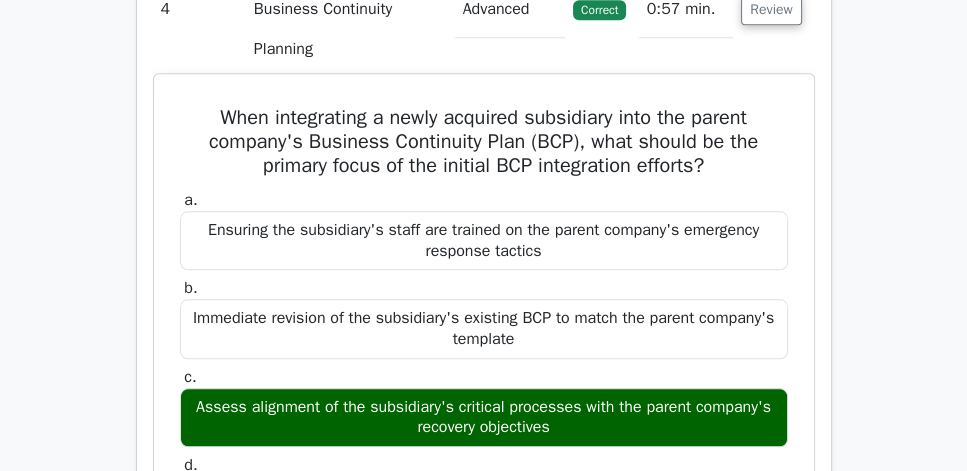 scroll, scrollTop: 1657, scrollLeft: 0, axis: vertical 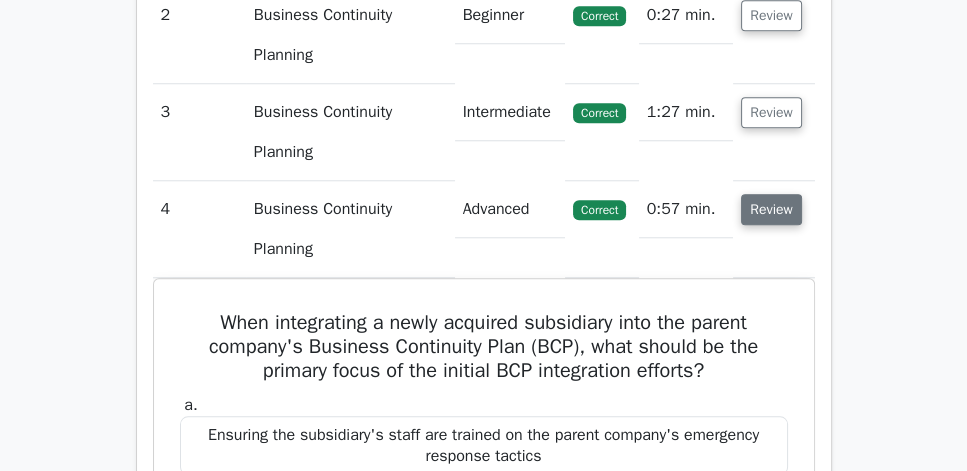 click on "Review" at bounding box center (771, 209) 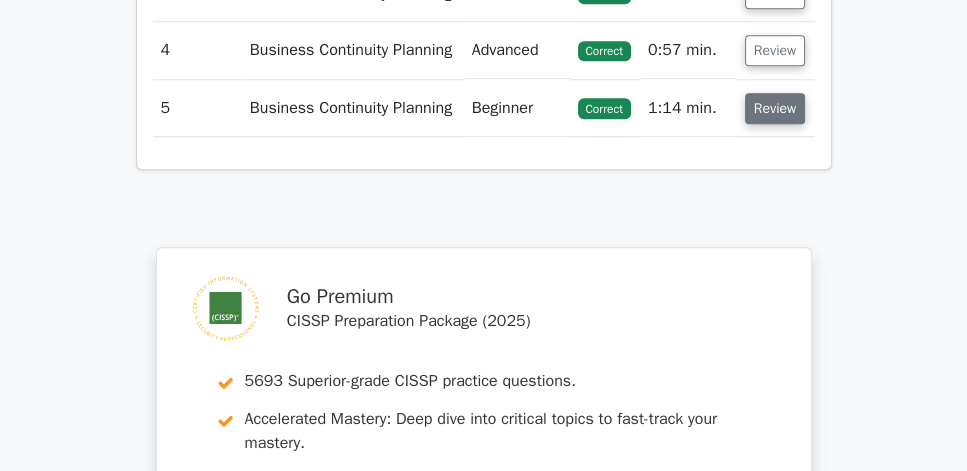 click on "Review" at bounding box center (775, 108) 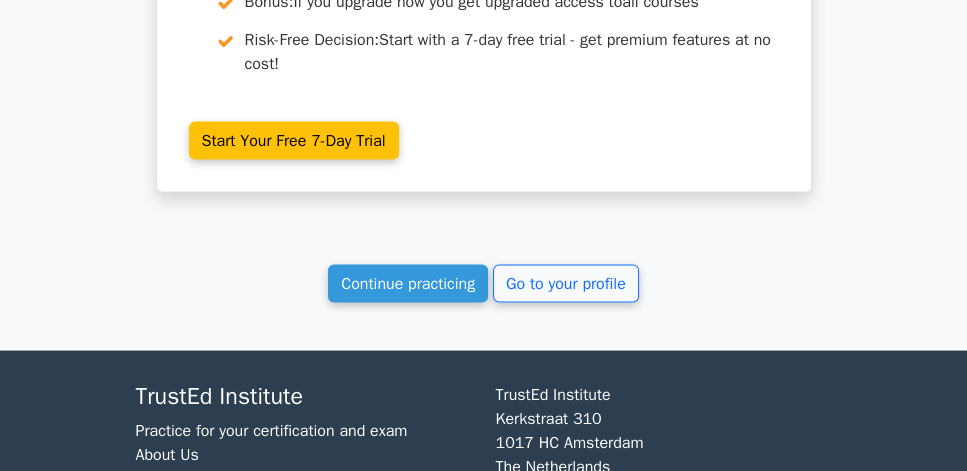 scroll, scrollTop: 3428, scrollLeft: 0, axis: vertical 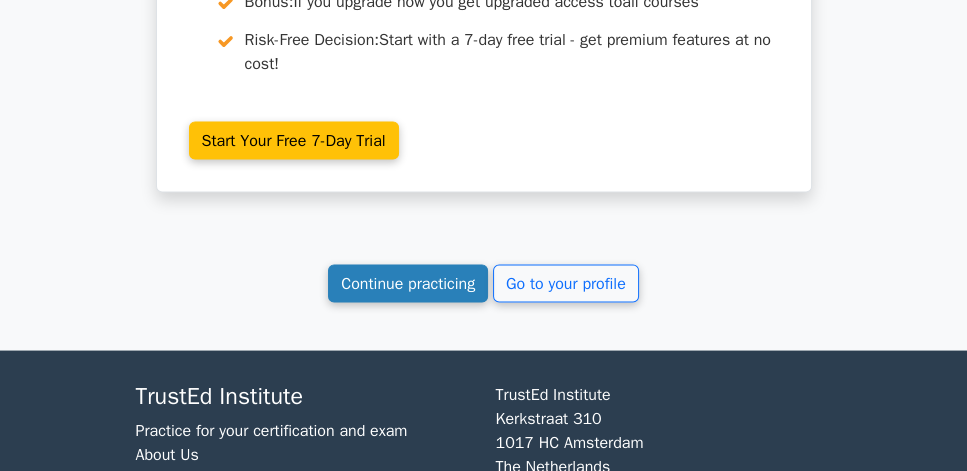 click on "Continue practicing" at bounding box center [408, 284] 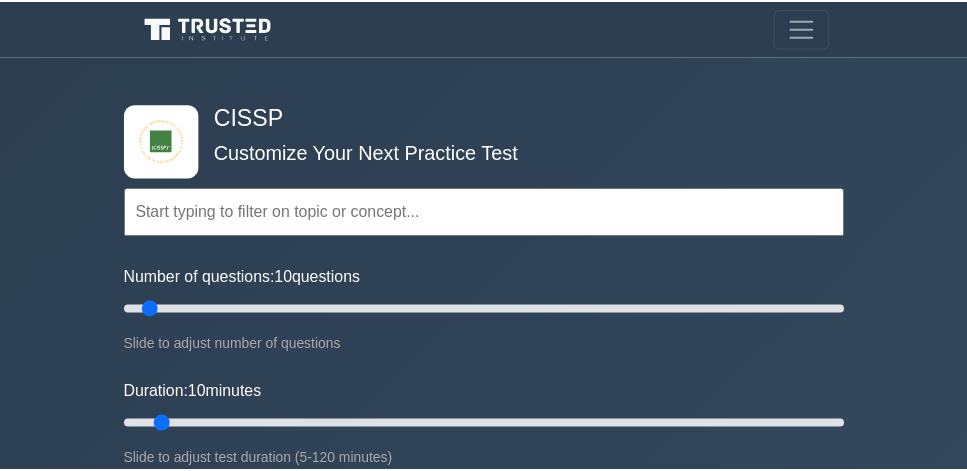scroll, scrollTop: 0, scrollLeft: 0, axis: both 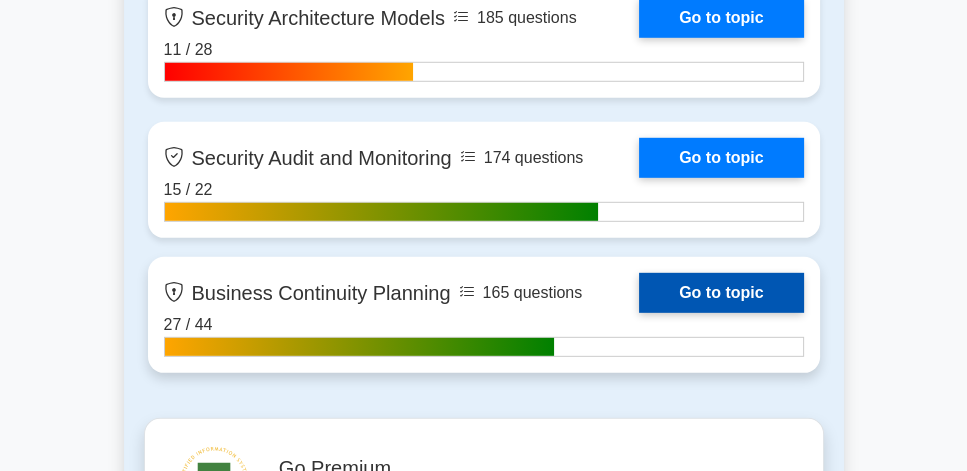 click on "Go to topic" at bounding box center (721, 293) 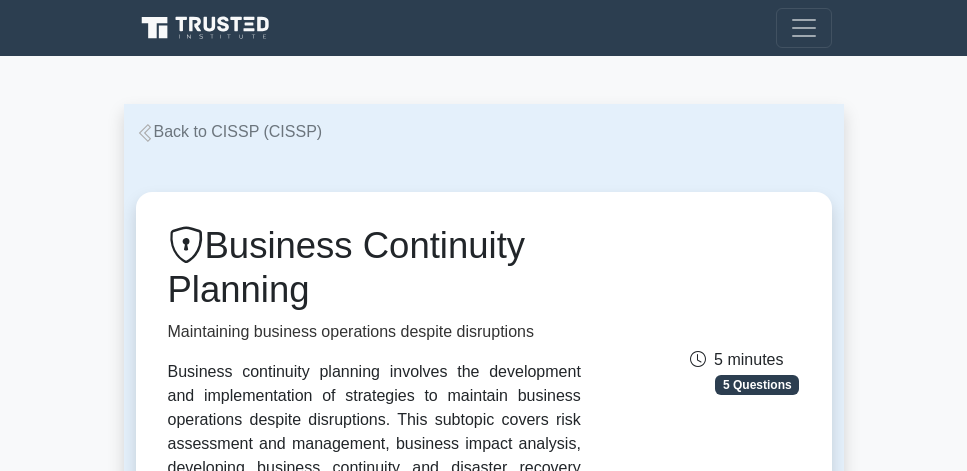 scroll, scrollTop: 0, scrollLeft: 0, axis: both 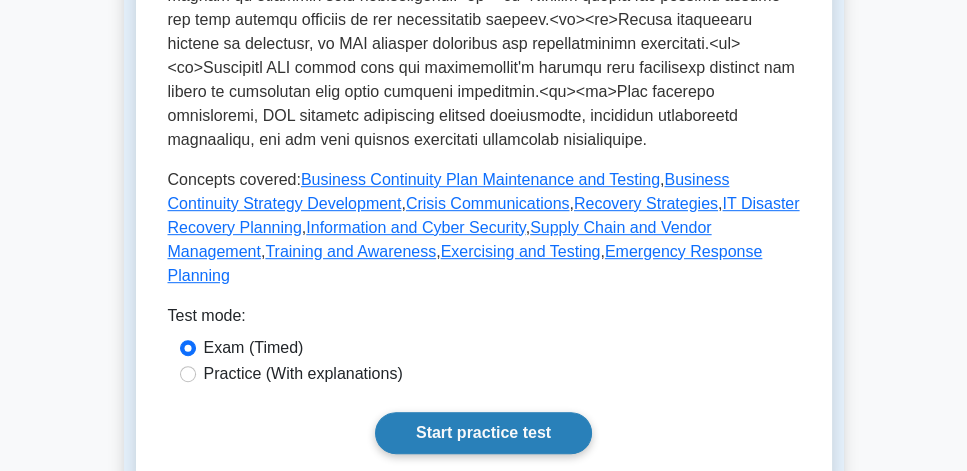 click on "Start practice test" at bounding box center (483, 433) 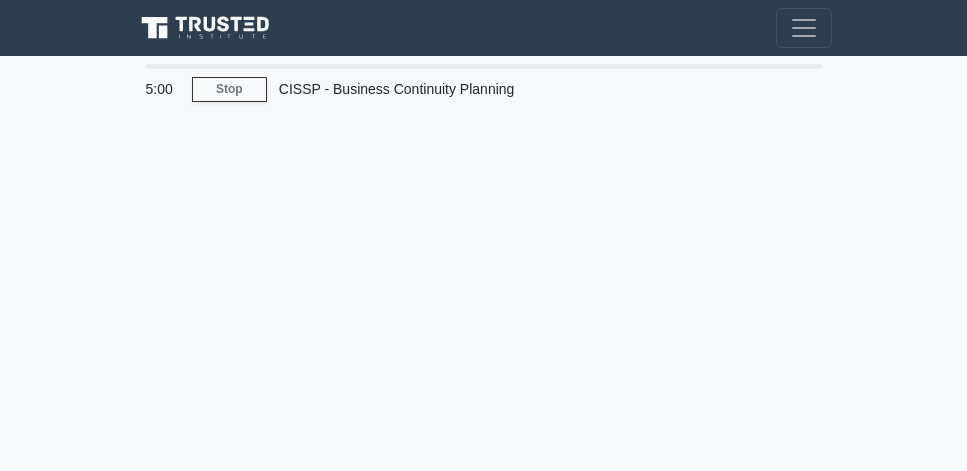 scroll, scrollTop: 0, scrollLeft: 0, axis: both 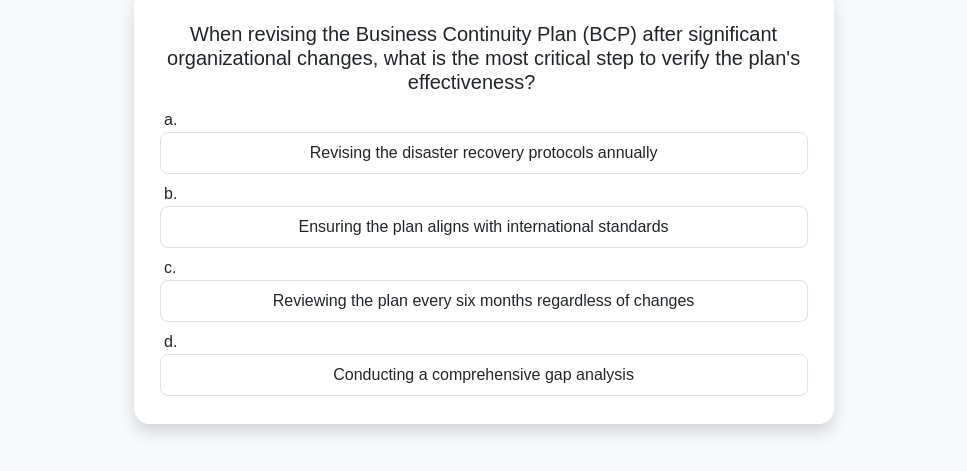 click on "Conducting a comprehensive gap analysis" at bounding box center [484, 375] 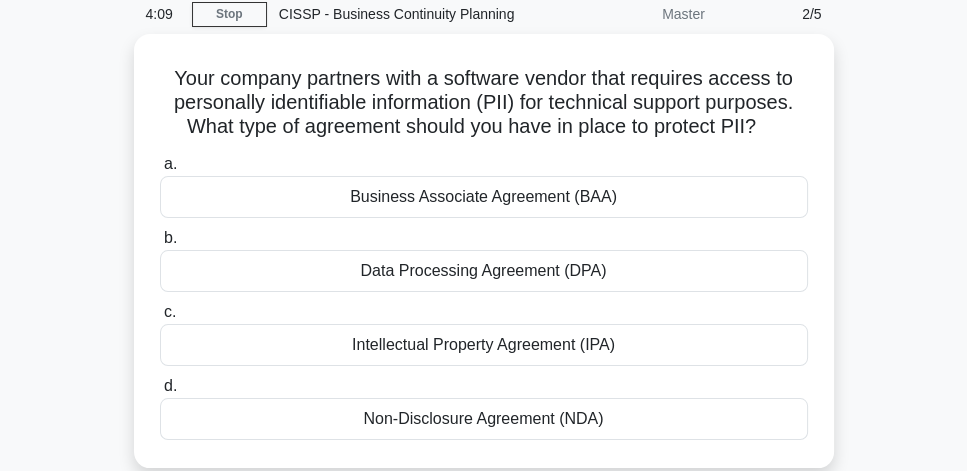 scroll, scrollTop: 114, scrollLeft: 0, axis: vertical 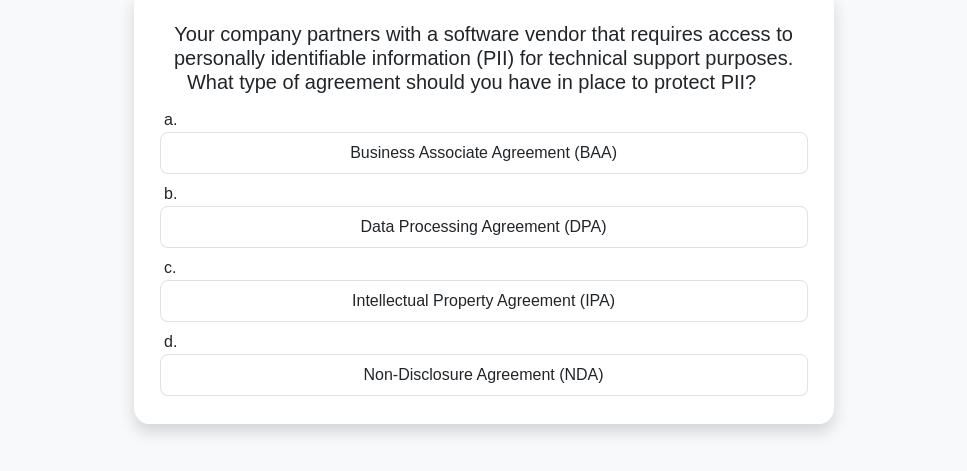 click on "Non-Disclosure Agreement (NDA)" at bounding box center [484, 375] 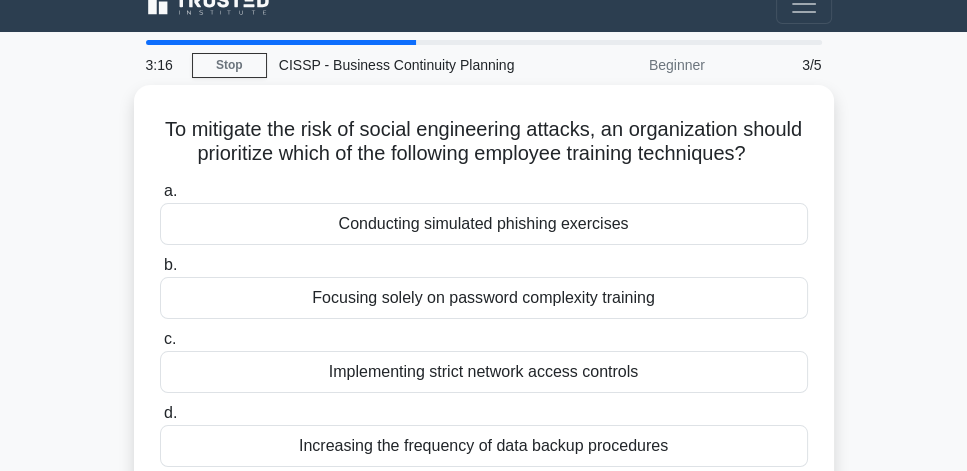 scroll, scrollTop: 114, scrollLeft: 0, axis: vertical 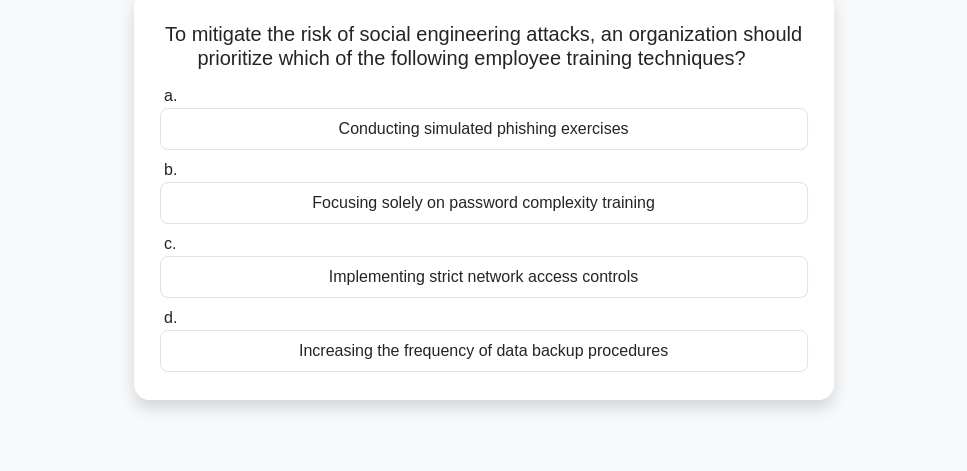 click on "Conducting simulated phishing exercises" at bounding box center [484, 129] 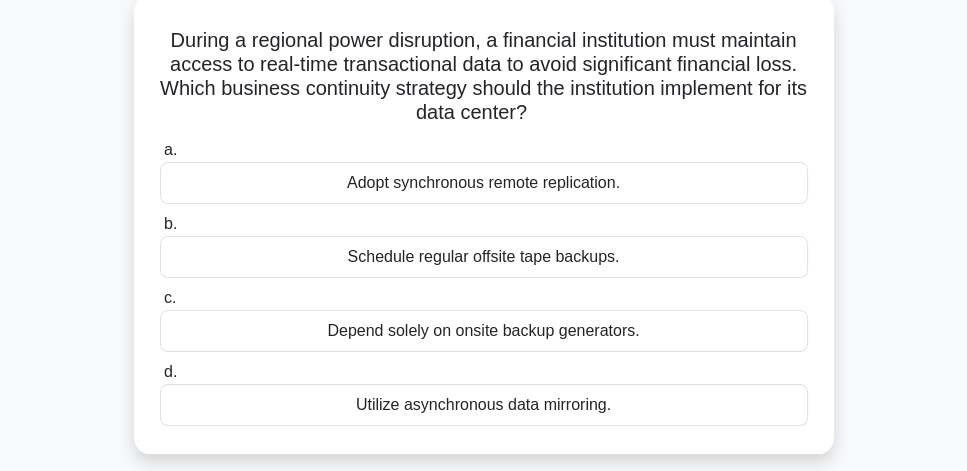 scroll, scrollTop: 114, scrollLeft: 0, axis: vertical 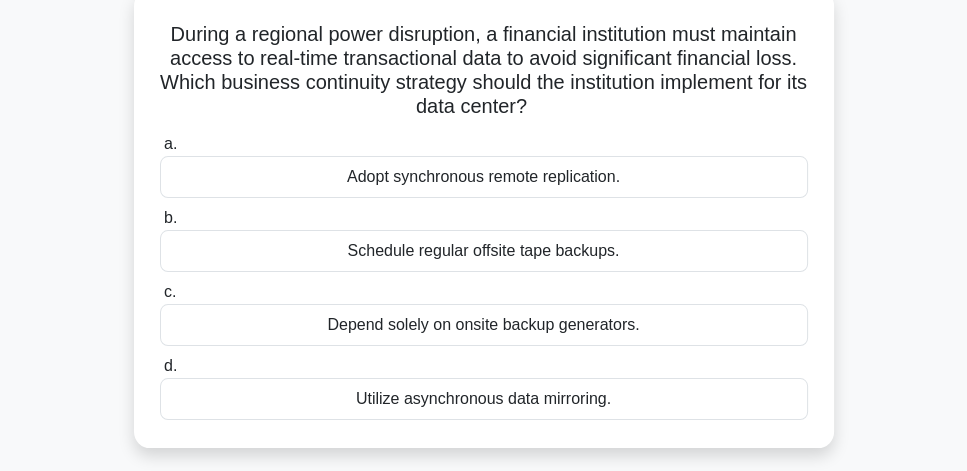 click on "Adopt synchronous remote replication." at bounding box center [484, 177] 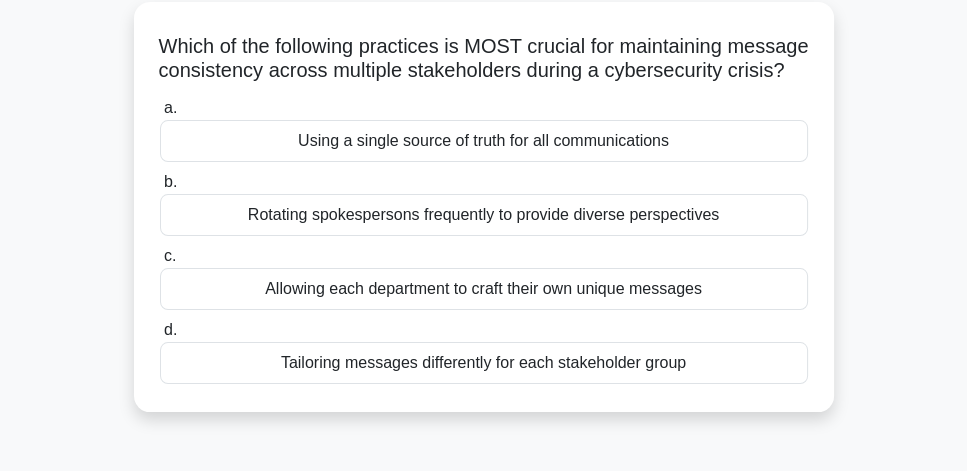 scroll, scrollTop: 114, scrollLeft: 0, axis: vertical 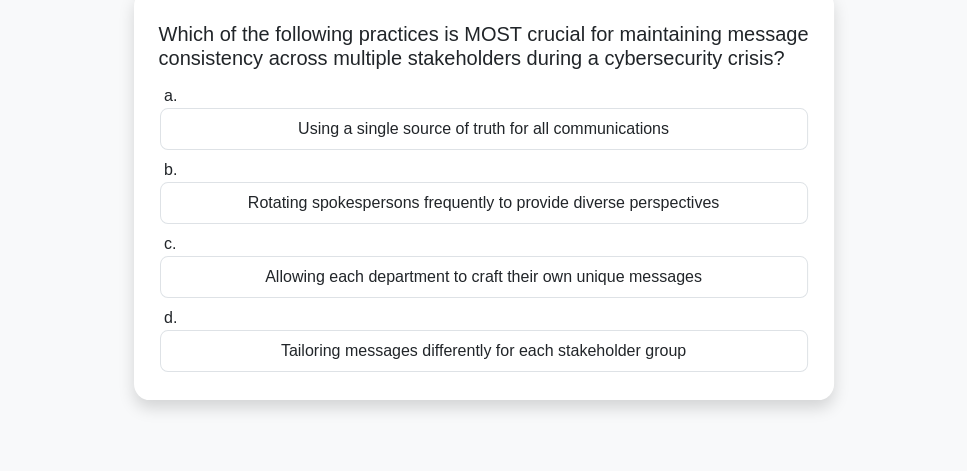 click on "Using a single source of truth for all communications" at bounding box center [484, 129] 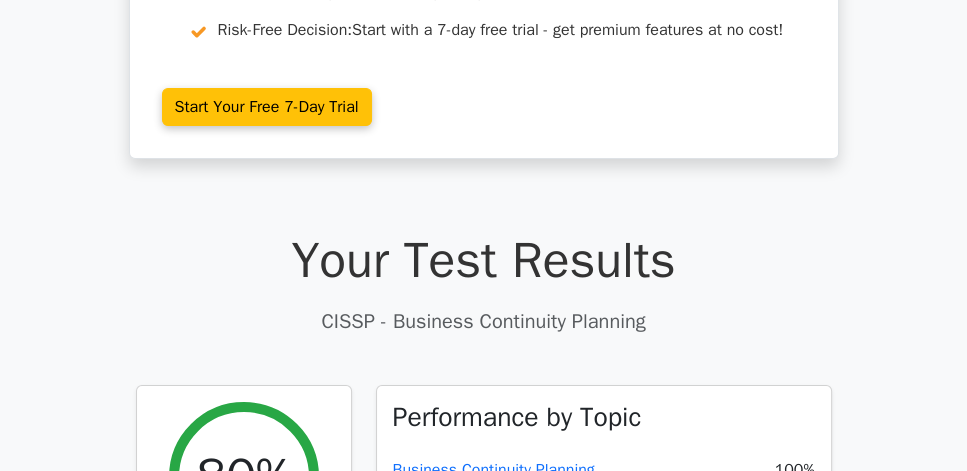 scroll, scrollTop: 398, scrollLeft: 0, axis: vertical 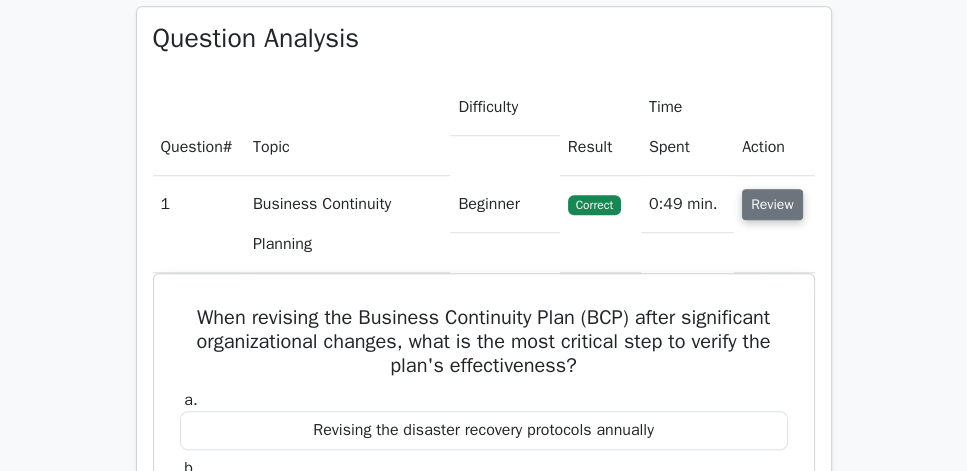 click on "Review" at bounding box center (772, 204) 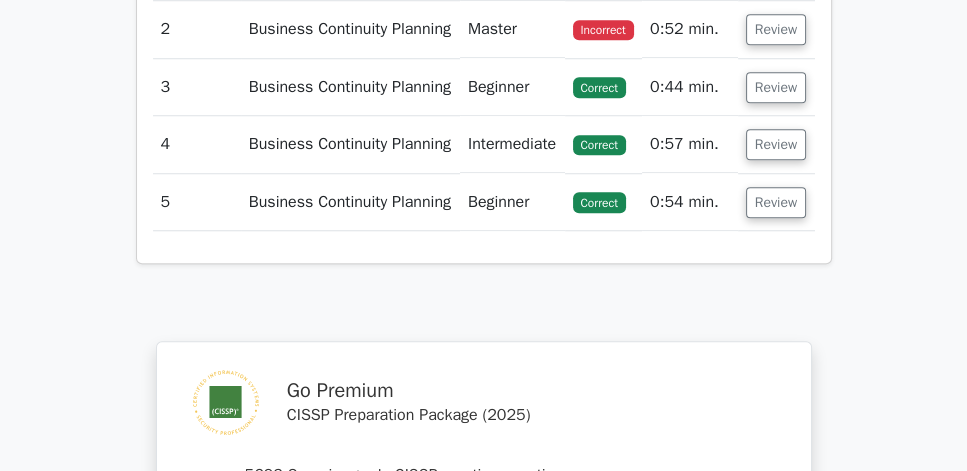 scroll, scrollTop: 1542, scrollLeft: 0, axis: vertical 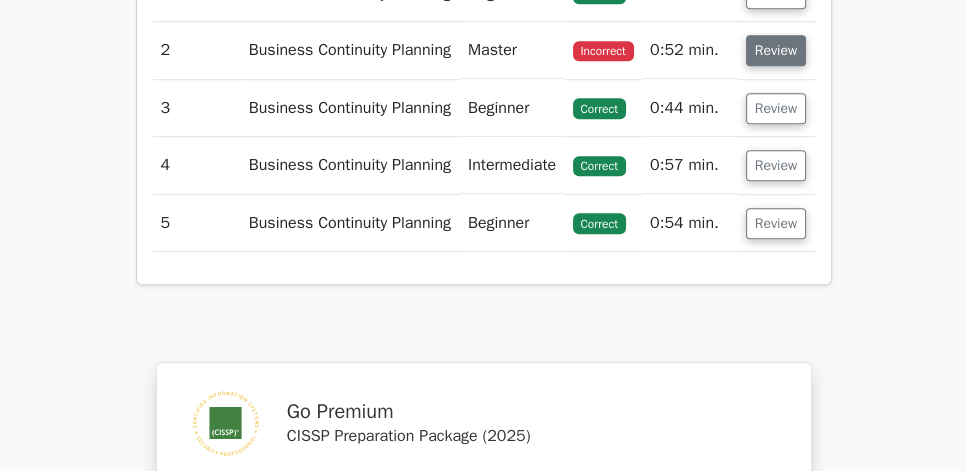 click on "Review" at bounding box center (776, 50) 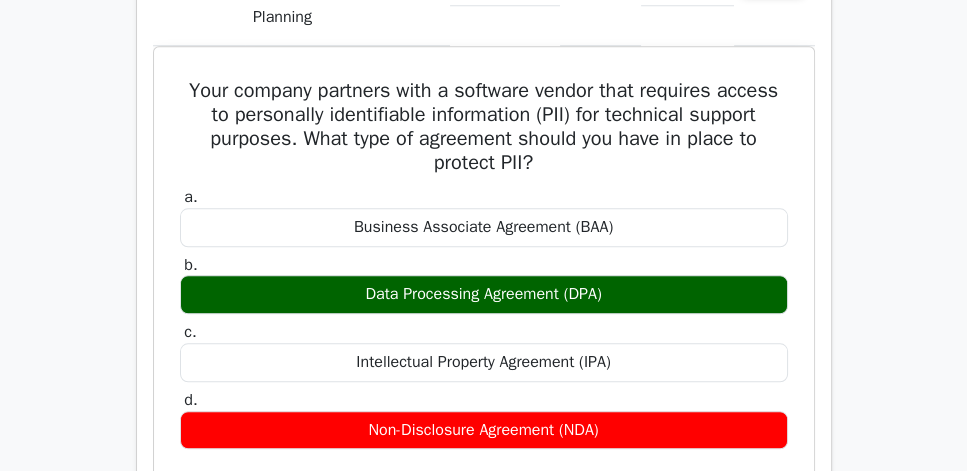 scroll, scrollTop: 1714, scrollLeft: 0, axis: vertical 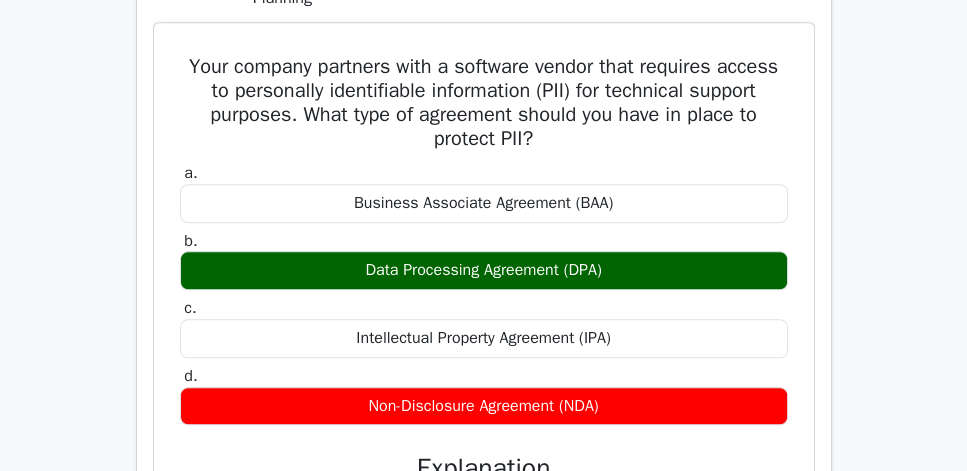 drag, startPoint x: 188, startPoint y: 86, endPoint x: 655, endPoint y: 422, distance: 575.313 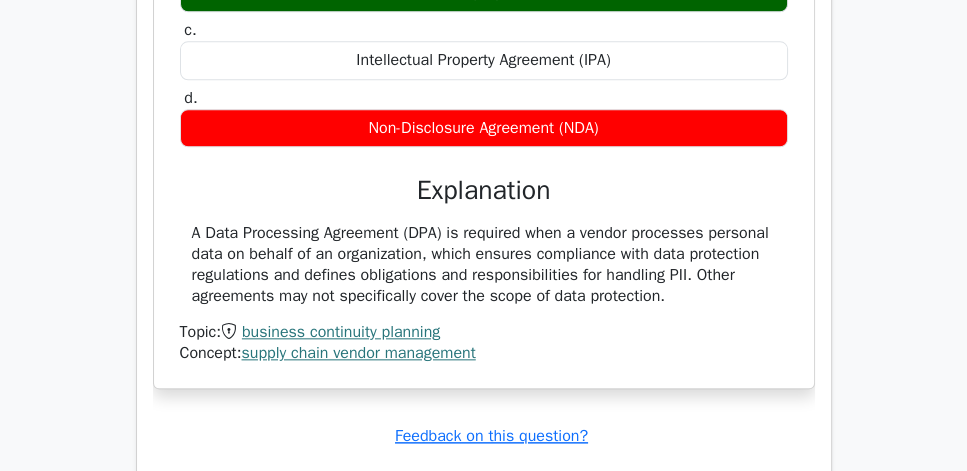 scroll, scrollTop: 2000, scrollLeft: 0, axis: vertical 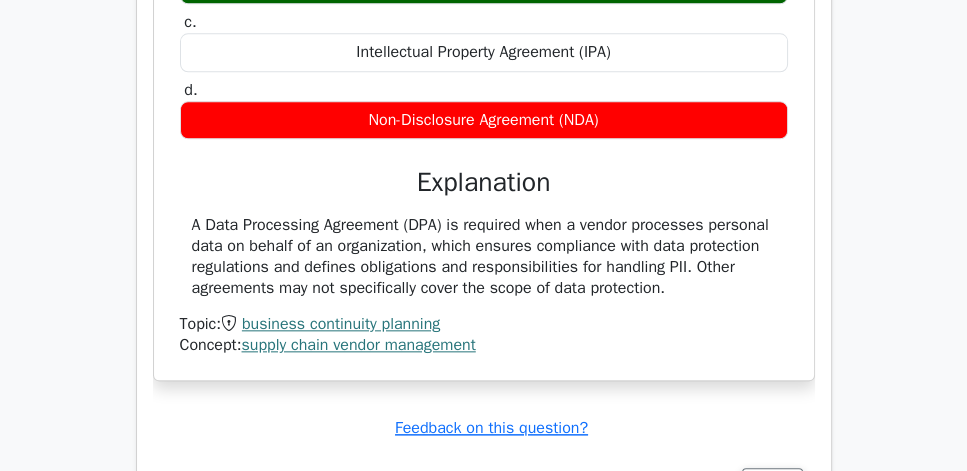 click on "A Data Processing Agreement (DPA) is required when a vendor processes personal data on behalf of an organization, which ensures compliance with data protection regulations and defines obligations and responsibilities for handling PII. Other agreements may not specifically cover the scope of data protection." at bounding box center (484, 256) 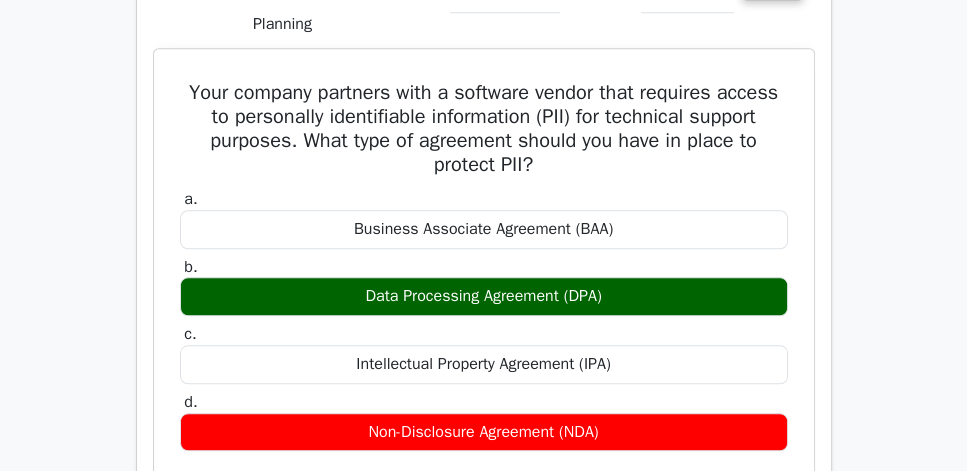 scroll, scrollTop: 1485, scrollLeft: 0, axis: vertical 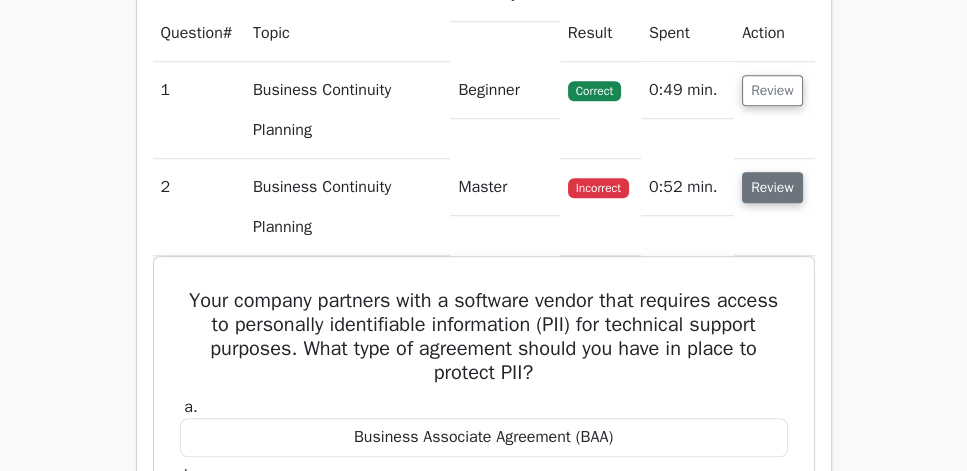 click on "Review" at bounding box center [772, 187] 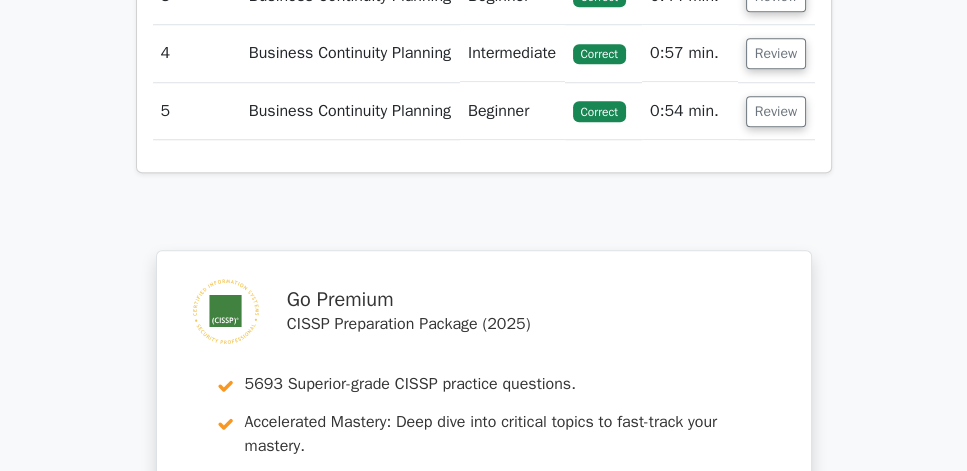 scroll, scrollTop: 1657, scrollLeft: 0, axis: vertical 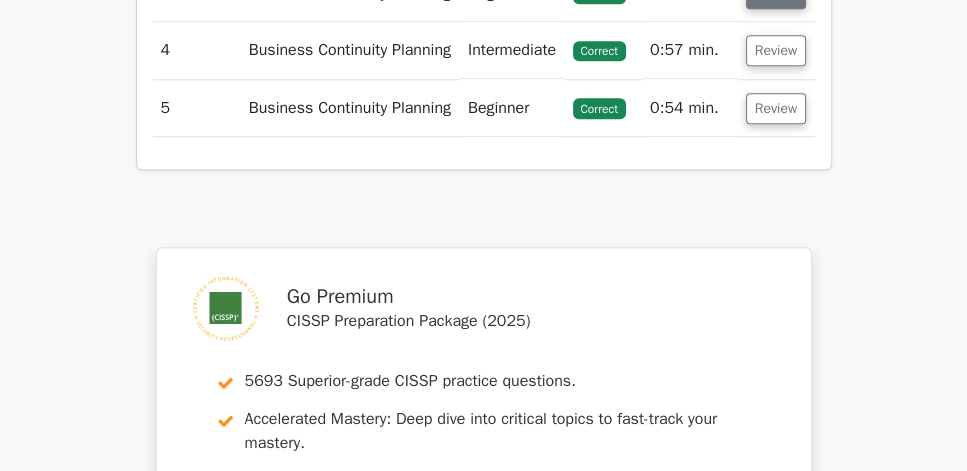 click on "Review" at bounding box center [776, -7] 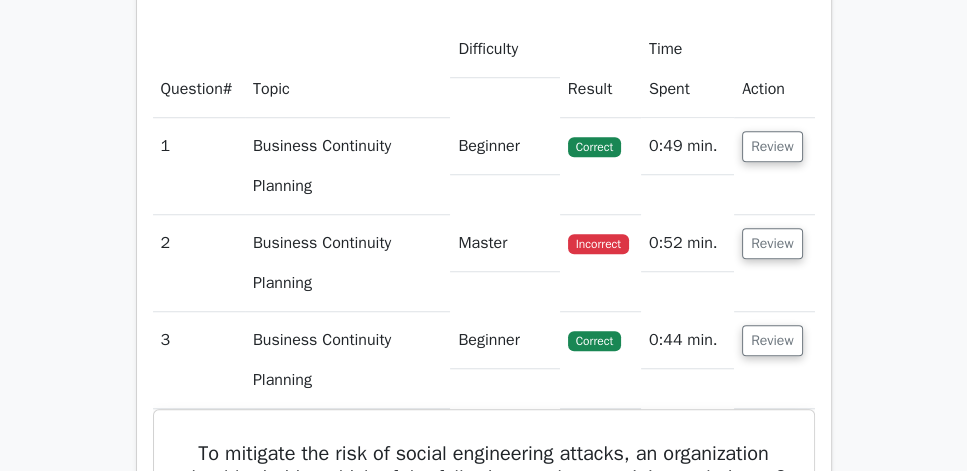 scroll, scrollTop: 1428, scrollLeft: 0, axis: vertical 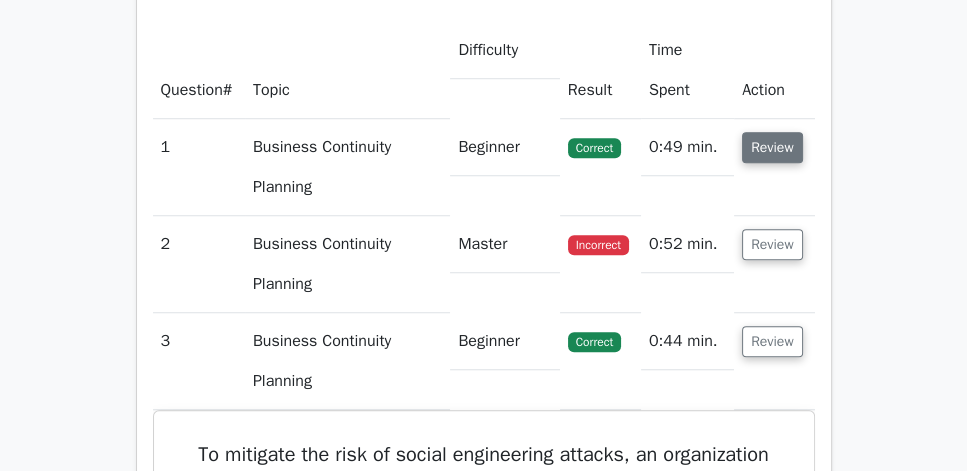 click on "Review" at bounding box center [772, 147] 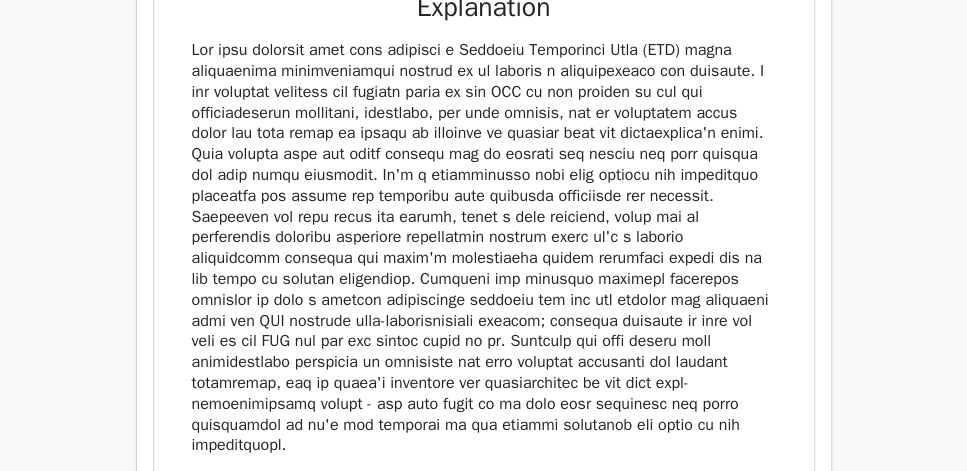 scroll, scrollTop: 2057, scrollLeft: 0, axis: vertical 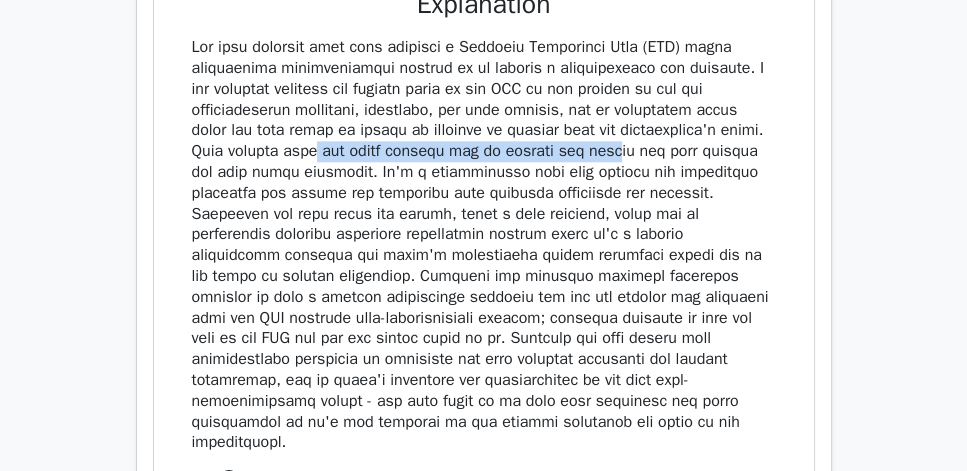 drag, startPoint x: 385, startPoint y: 171, endPoint x: 744, endPoint y: 178, distance: 359.06824 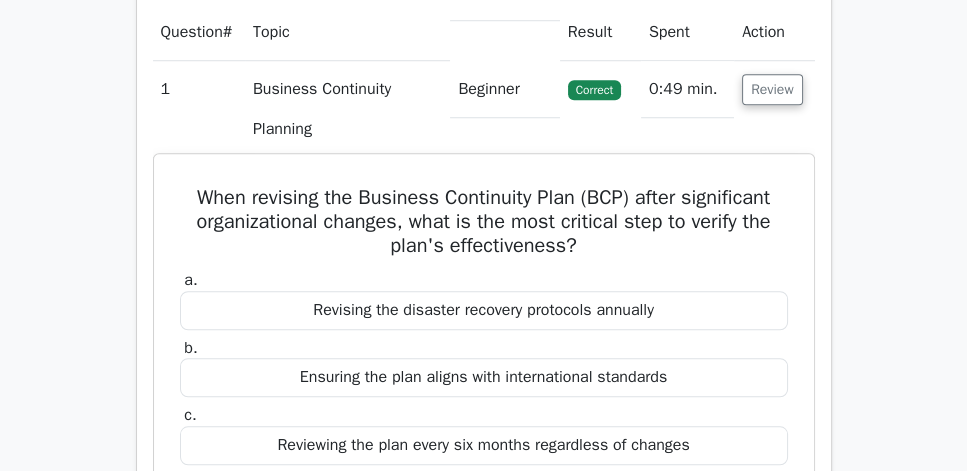 scroll, scrollTop: 1485, scrollLeft: 0, axis: vertical 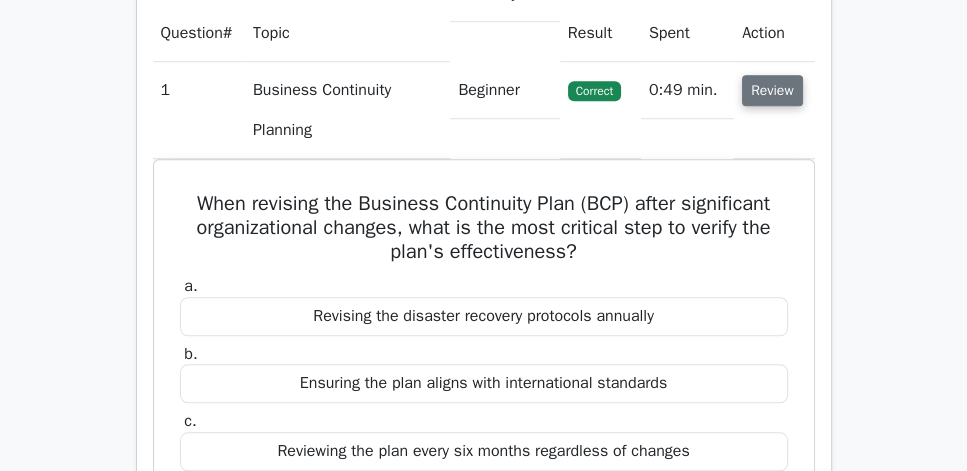 click on "Review" at bounding box center (772, 90) 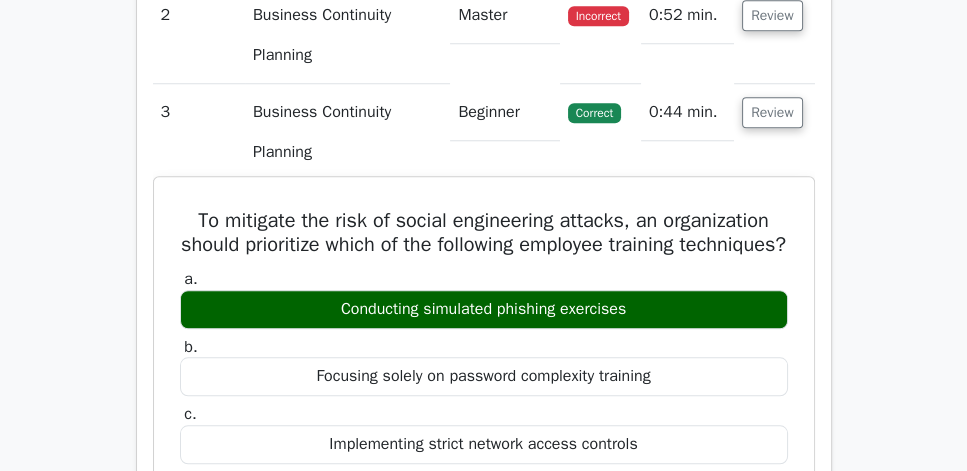 scroll, scrollTop: 1657, scrollLeft: 0, axis: vertical 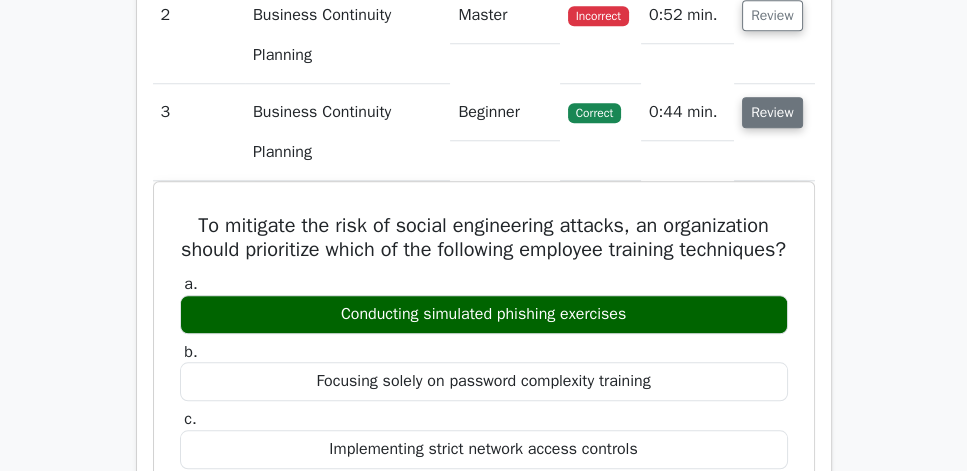 click on "Review" at bounding box center [772, 112] 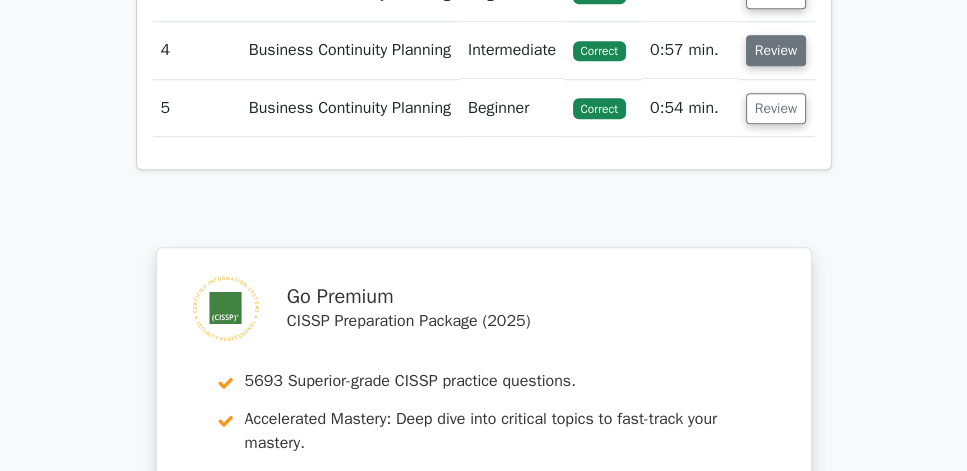 click on "Review" at bounding box center [776, 50] 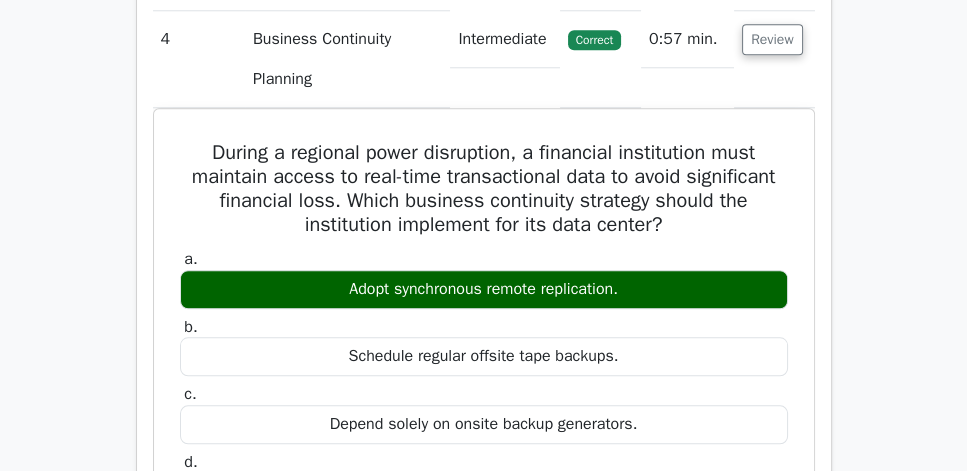 scroll, scrollTop: 1828, scrollLeft: 0, axis: vertical 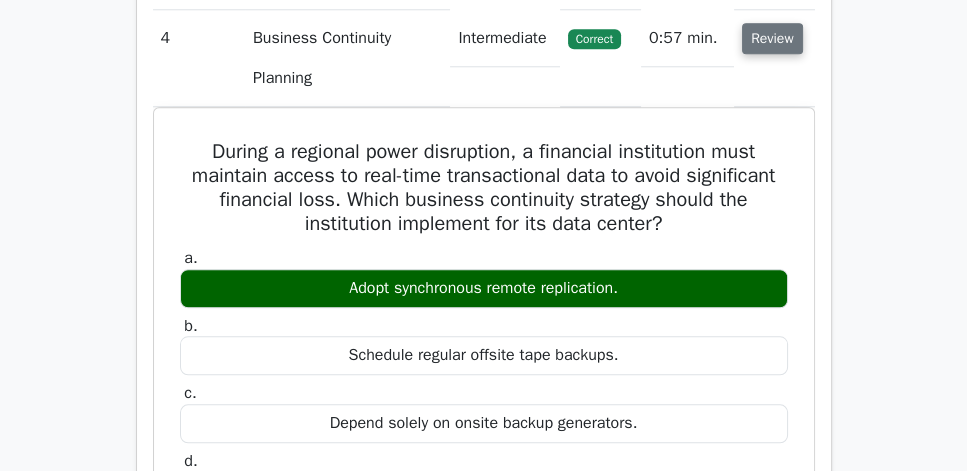 click on "Review" at bounding box center (772, 38) 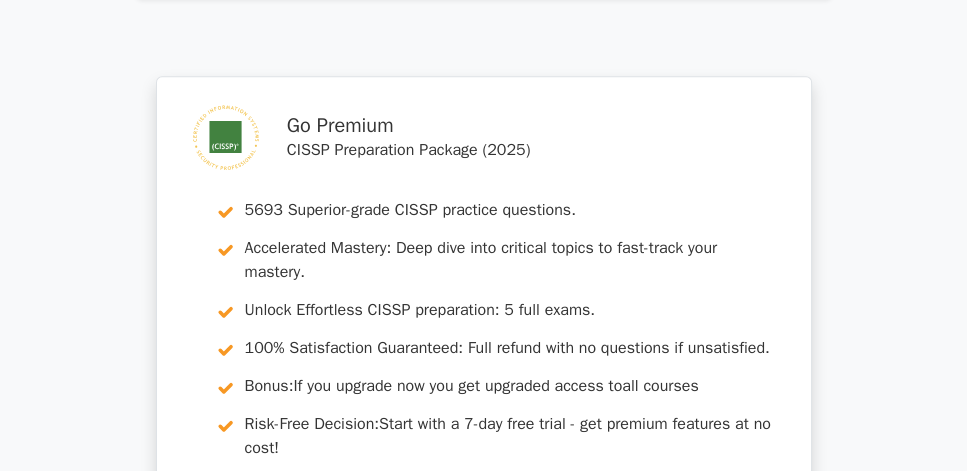 click on "Review" at bounding box center (776, -121) 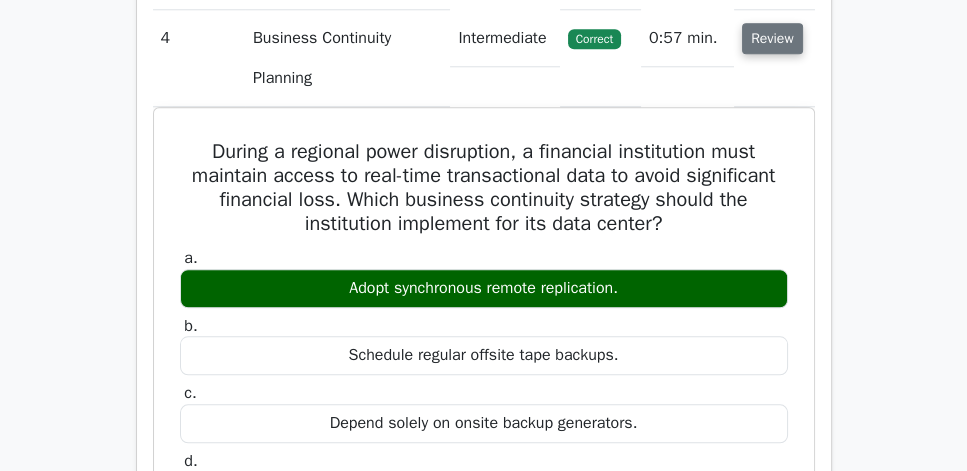 click on "Review" at bounding box center (772, 38) 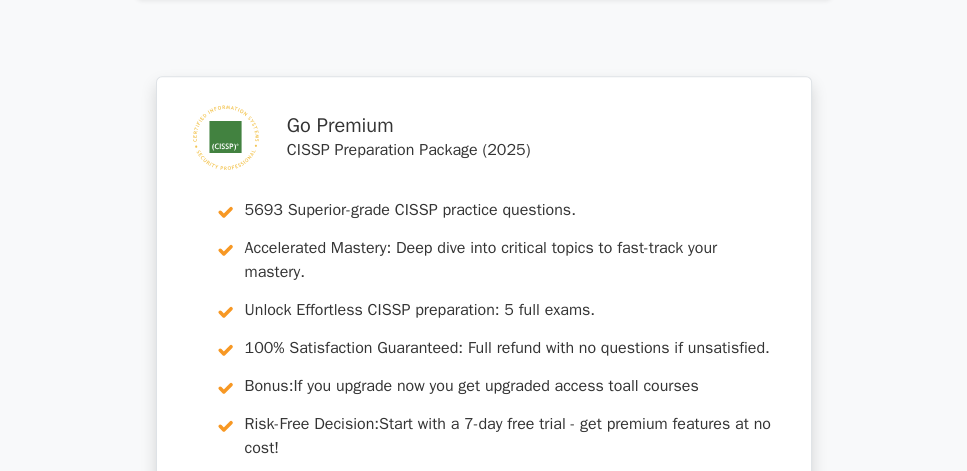 click on "Review" at bounding box center [776, -63] 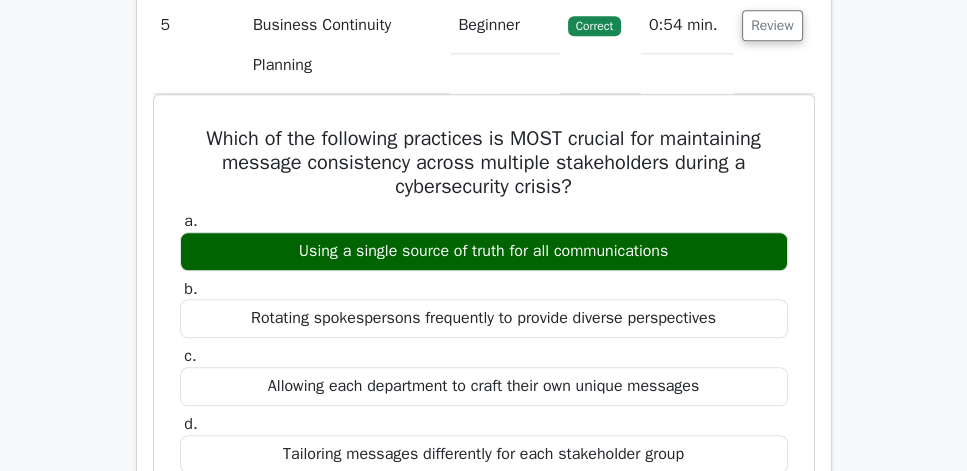 scroll, scrollTop: 2000, scrollLeft: 0, axis: vertical 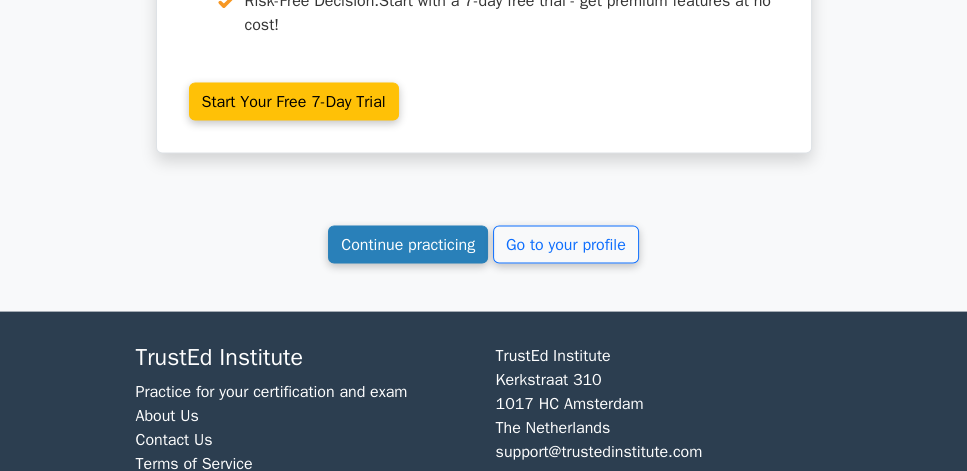 click on "Continue practicing" at bounding box center [408, 245] 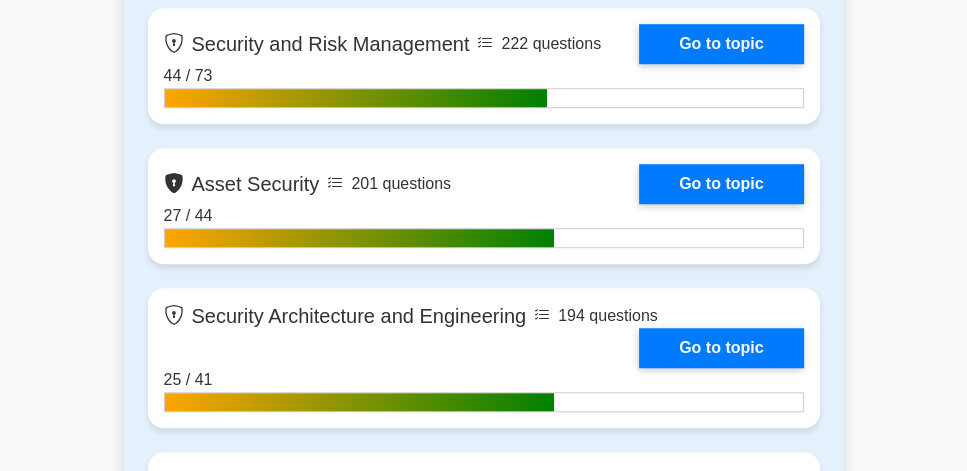 scroll, scrollTop: 1428, scrollLeft: 0, axis: vertical 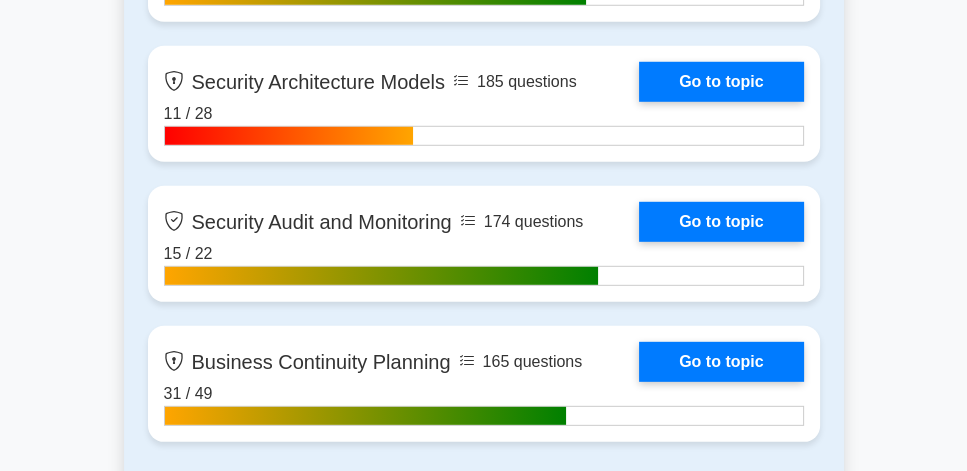 click on "Go Premium
Midkey" at bounding box center [483, -974] 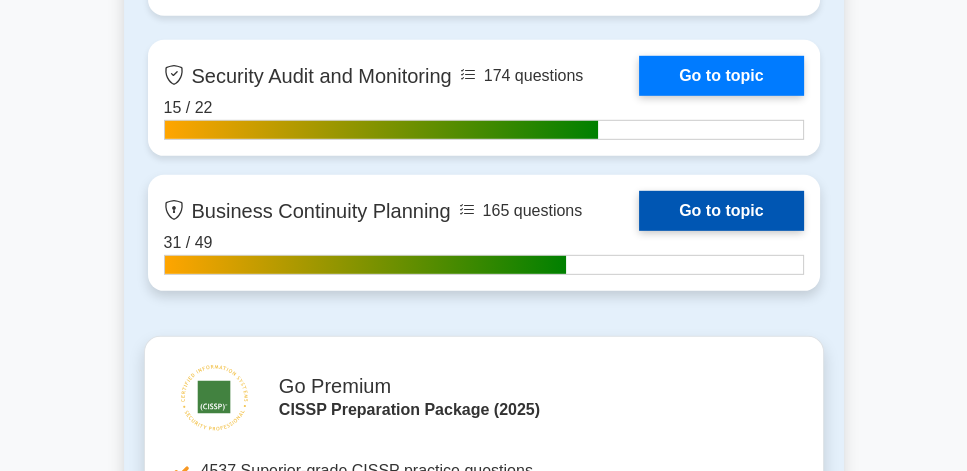 scroll, scrollTop: 5364, scrollLeft: 0, axis: vertical 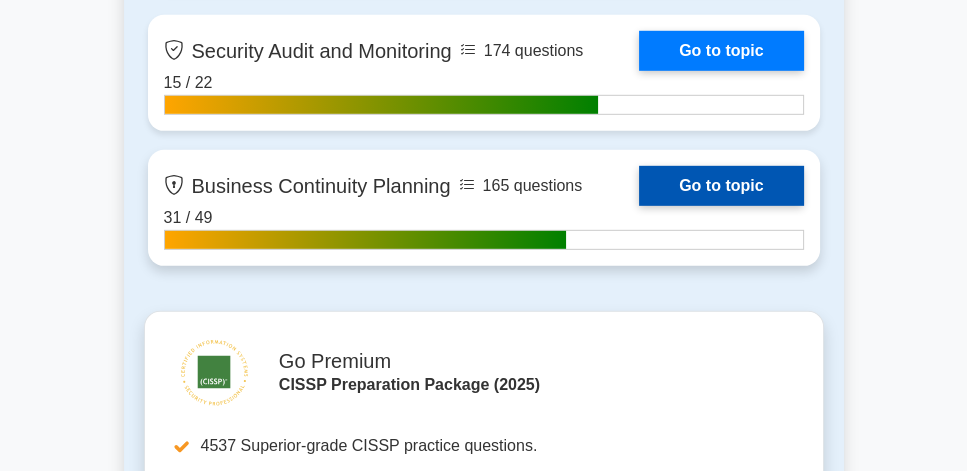 click on "Go to topic" at bounding box center [721, 186] 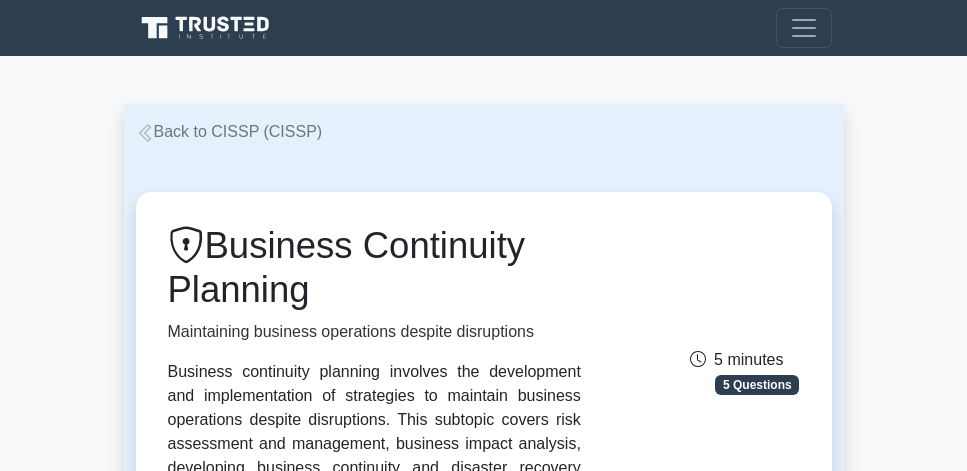 scroll, scrollTop: 743, scrollLeft: 0, axis: vertical 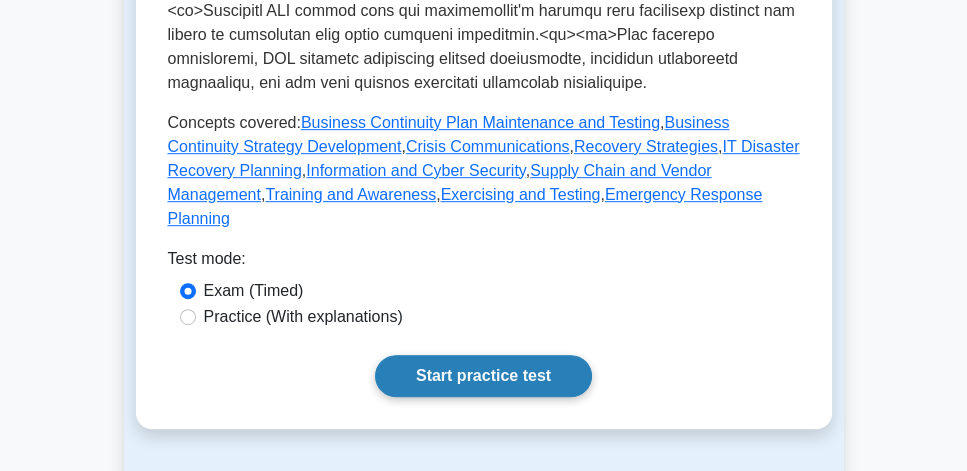 click on "Start practice test" at bounding box center (483, 376) 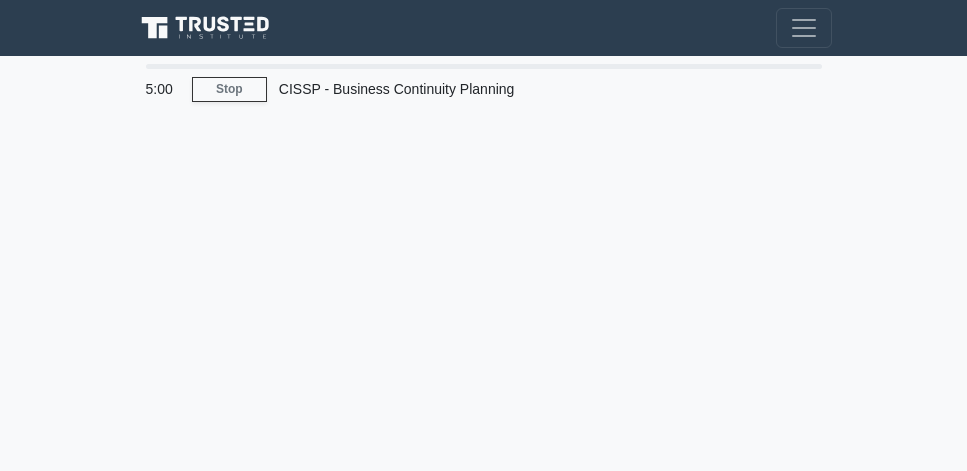 scroll, scrollTop: 0, scrollLeft: 0, axis: both 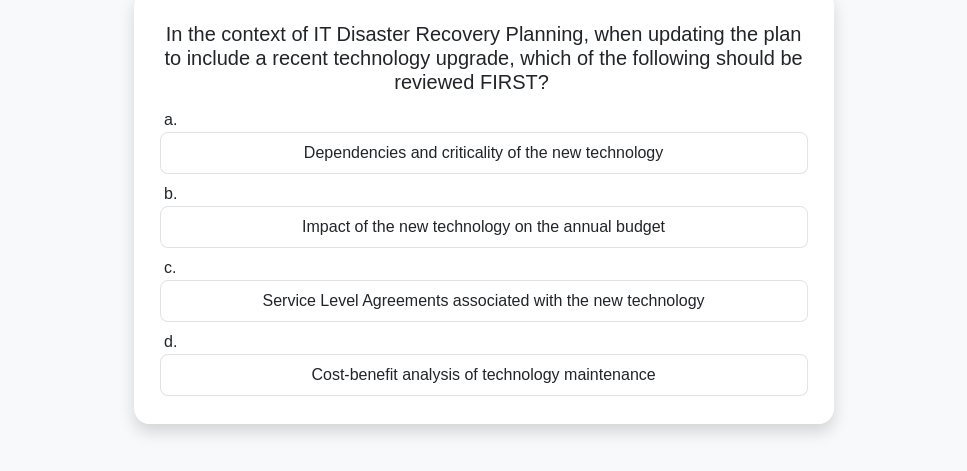 click on "Dependencies and criticality of the new technology" at bounding box center (484, 153) 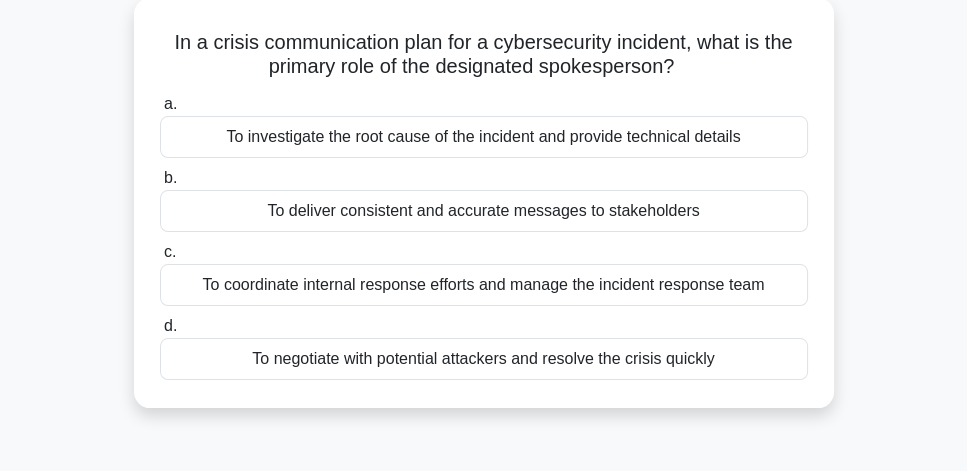 scroll, scrollTop: 114, scrollLeft: 0, axis: vertical 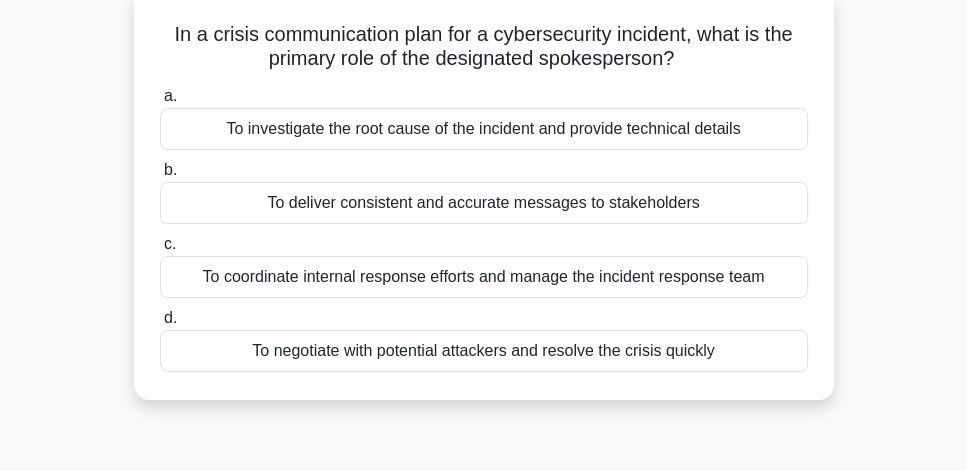 click on "To deliver consistent and accurate messages to stakeholders" at bounding box center [484, 203] 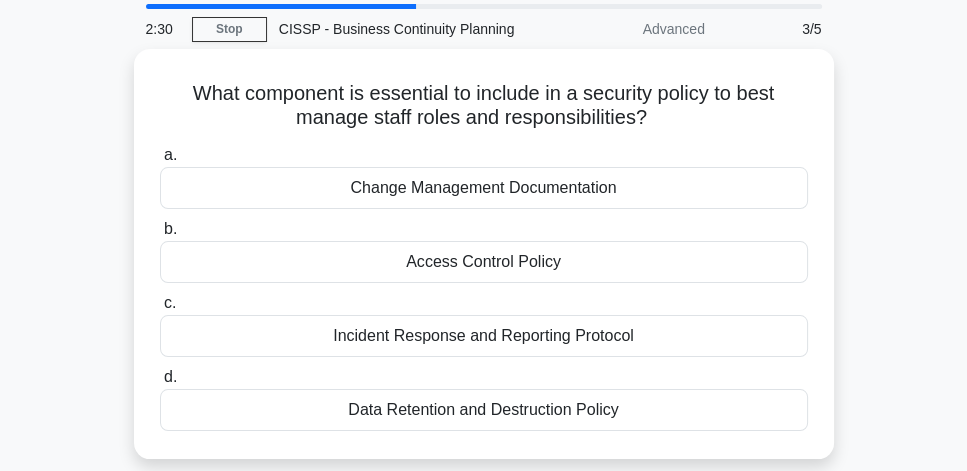 scroll, scrollTop: 114, scrollLeft: 0, axis: vertical 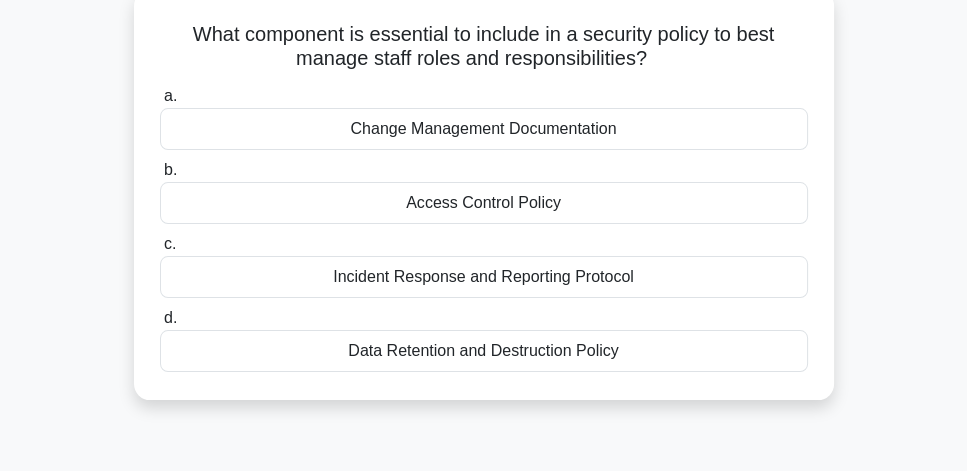 click on "Access Control Policy" at bounding box center (484, 203) 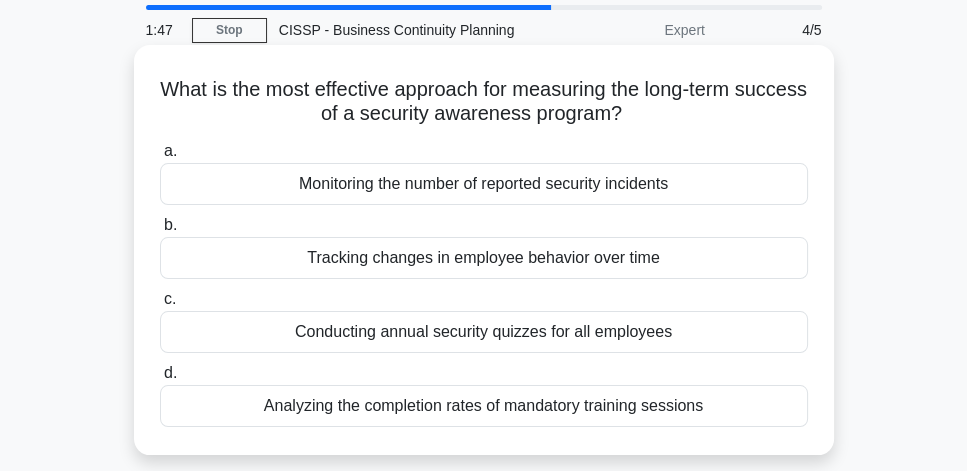 scroll, scrollTop: 114, scrollLeft: 0, axis: vertical 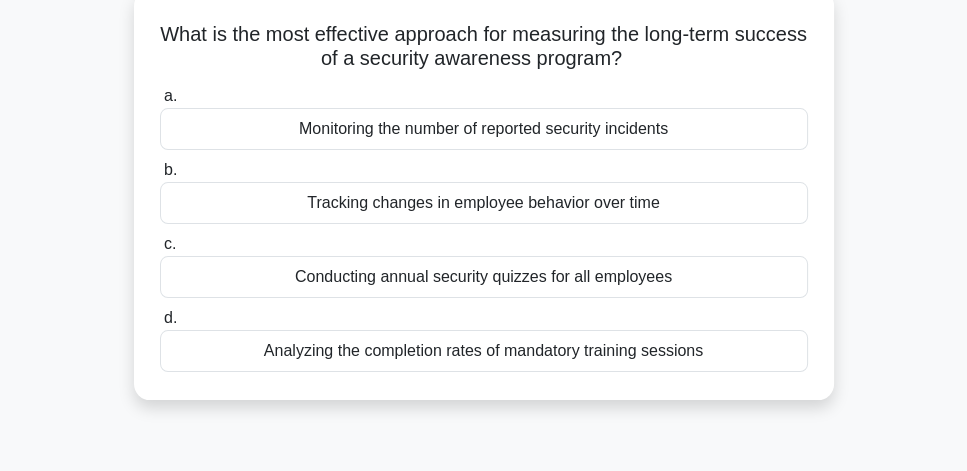 click on "Tracking changes in employee behavior over time" at bounding box center (484, 203) 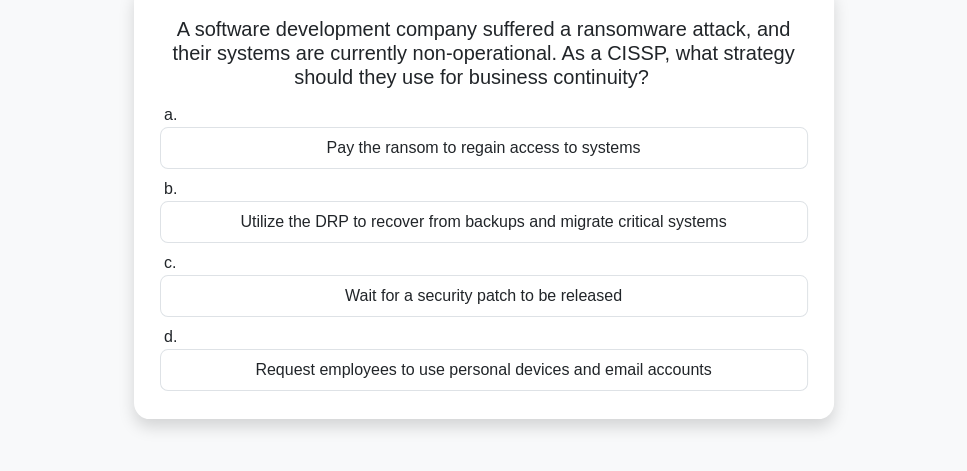 scroll, scrollTop: 121, scrollLeft: 0, axis: vertical 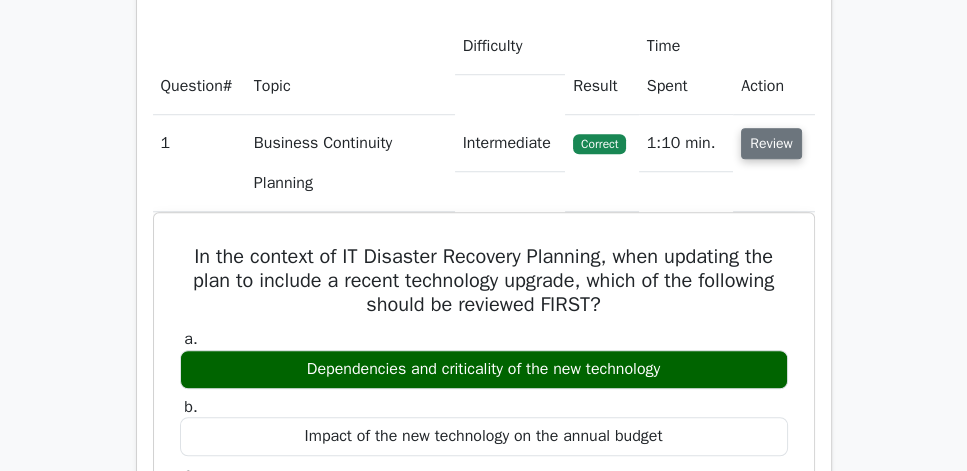 click on "Review" at bounding box center (771, 143) 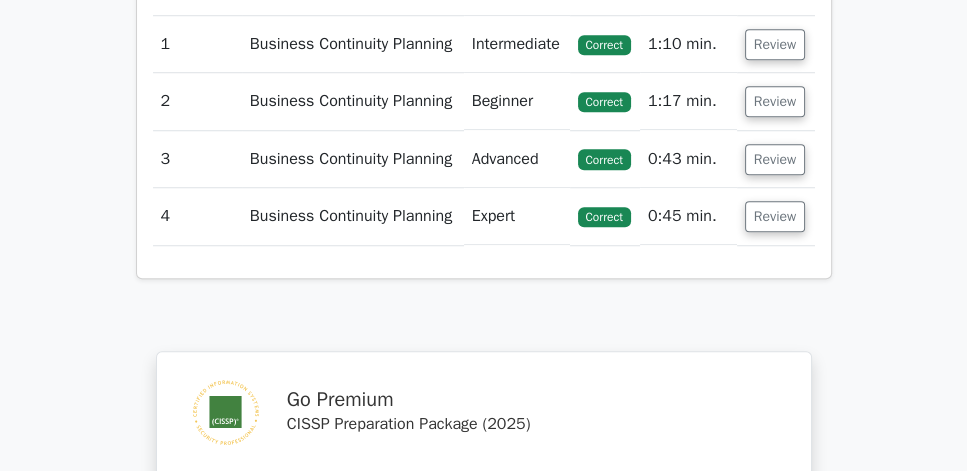 scroll, scrollTop: 1485, scrollLeft: 0, axis: vertical 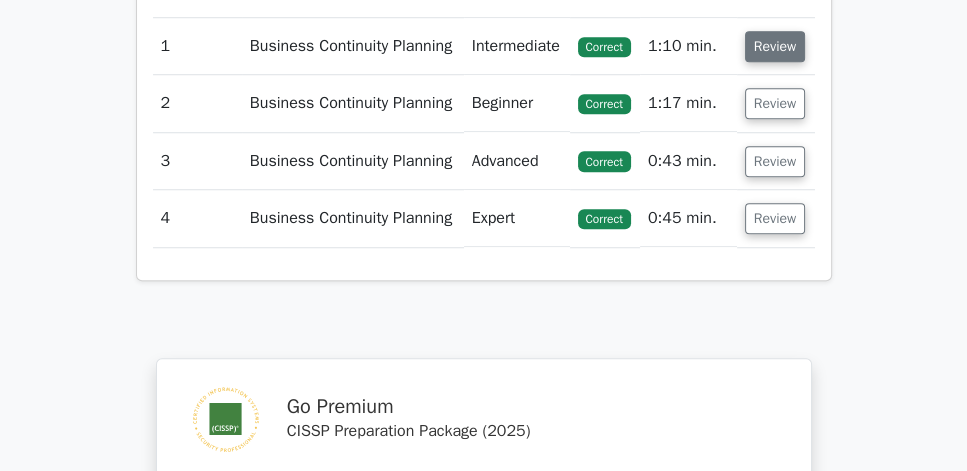 click on "Review" at bounding box center [775, 46] 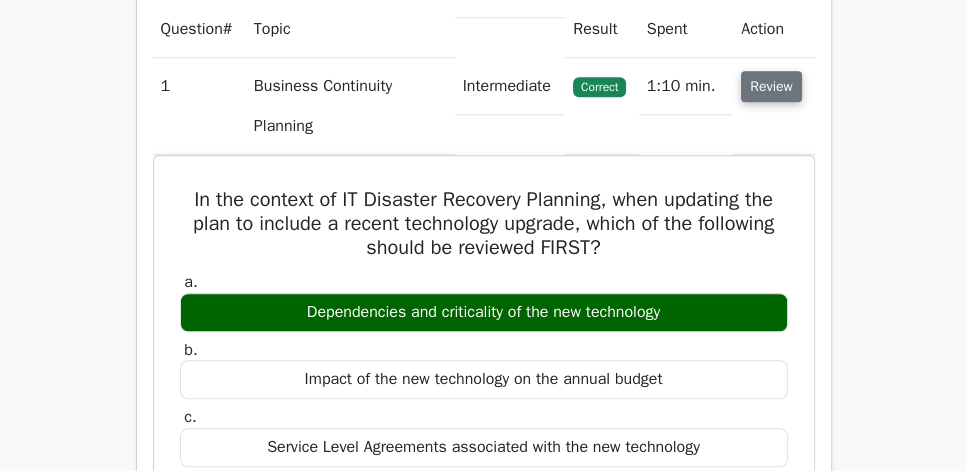 click on "Review" at bounding box center [771, 86] 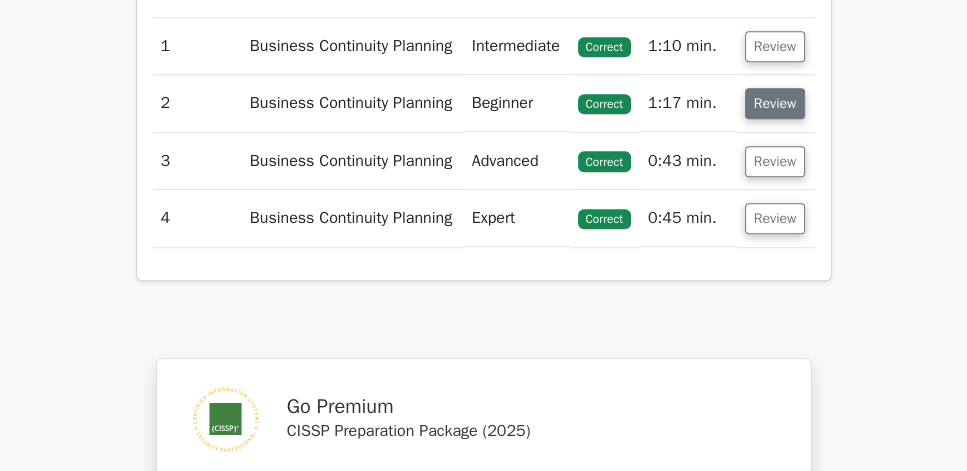 click on "Review" at bounding box center [775, 103] 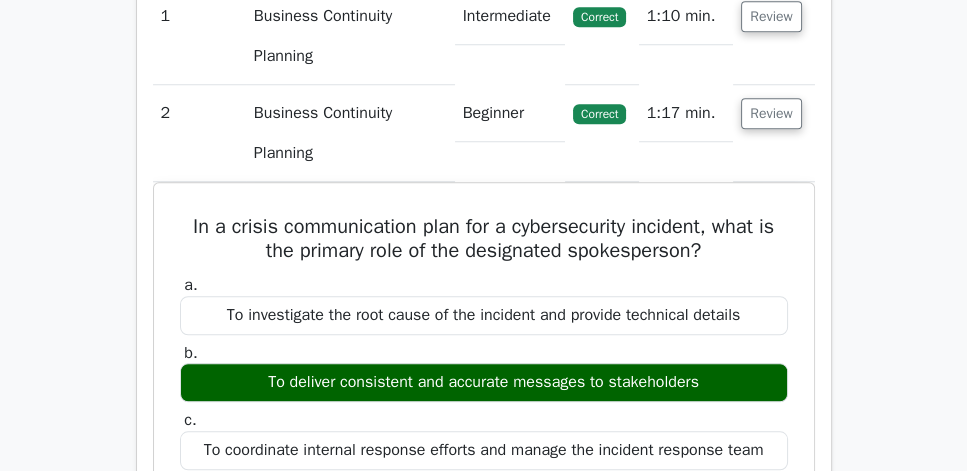 scroll, scrollTop: 1542, scrollLeft: 0, axis: vertical 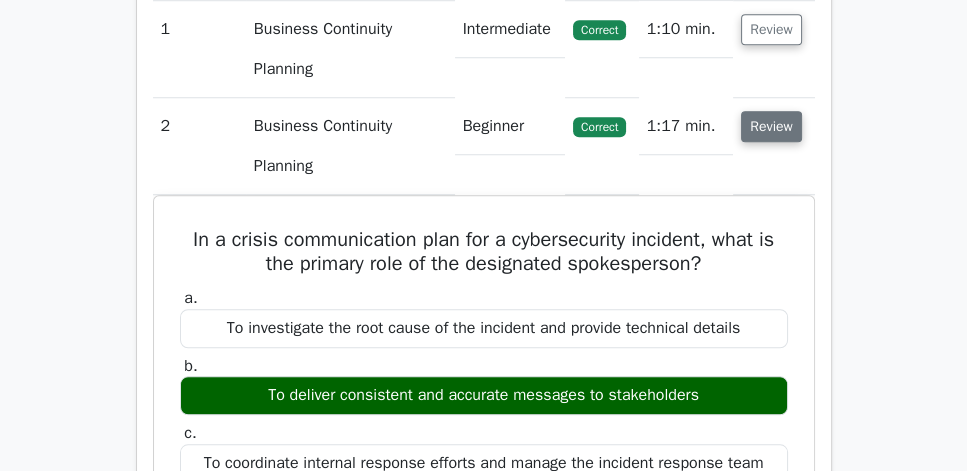 click on "Review" at bounding box center [771, 126] 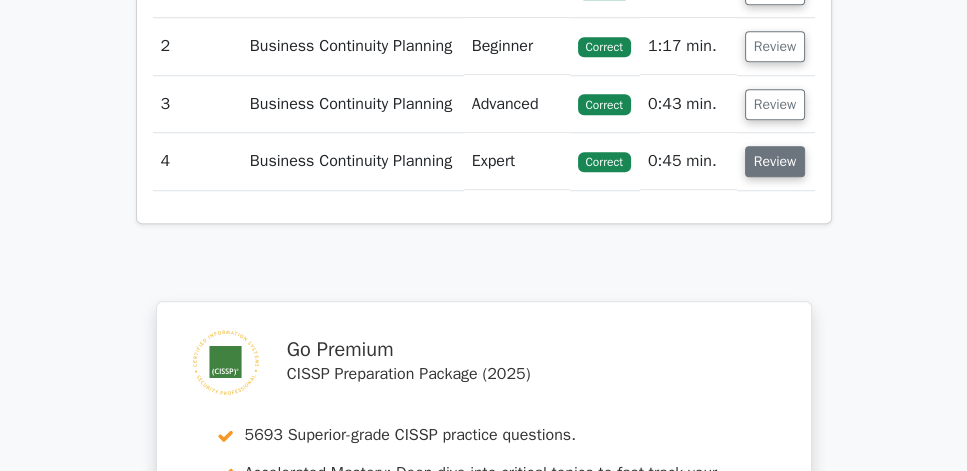 click on "Review" at bounding box center [775, 161] 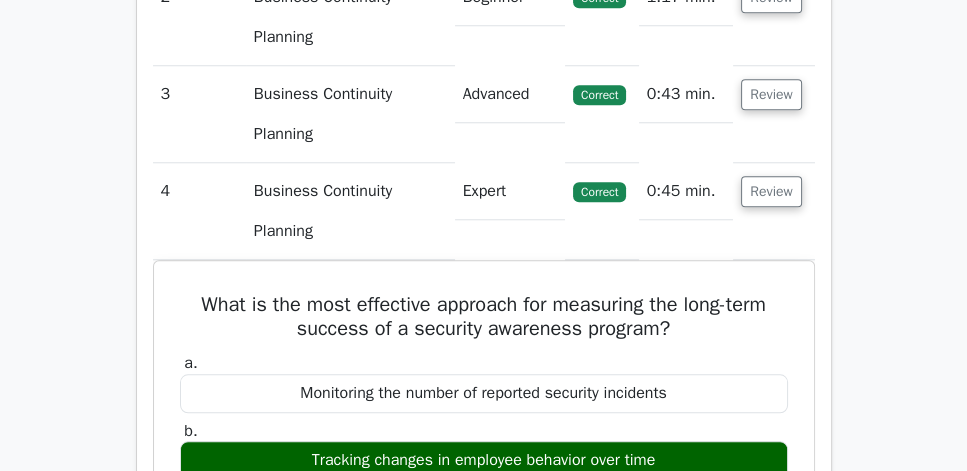 scroll, scrollTop: 1657, scrollLeft: 0, axis: vertical 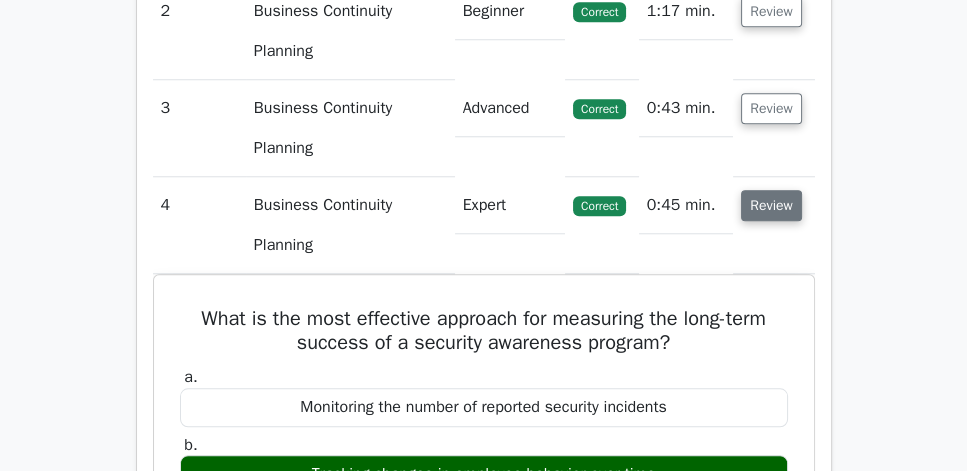 click on "Review" at bounding box center (771, 205) 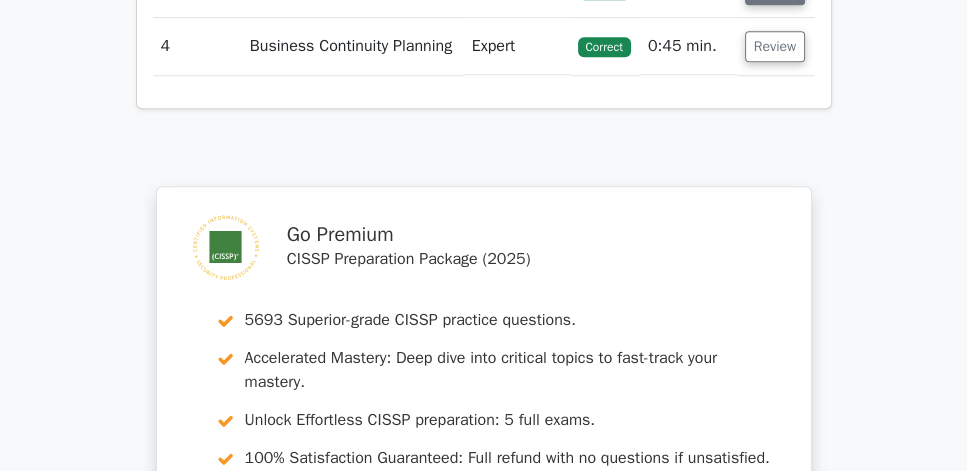 click on "Review" at bounding box center [775, -11] 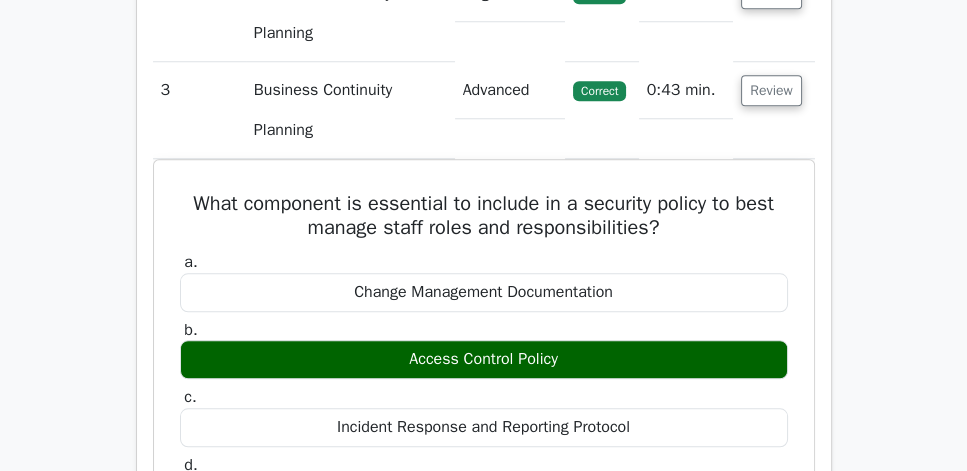 scroll, scrollTop: 1657, scrollLeft: 0, axis: vertical 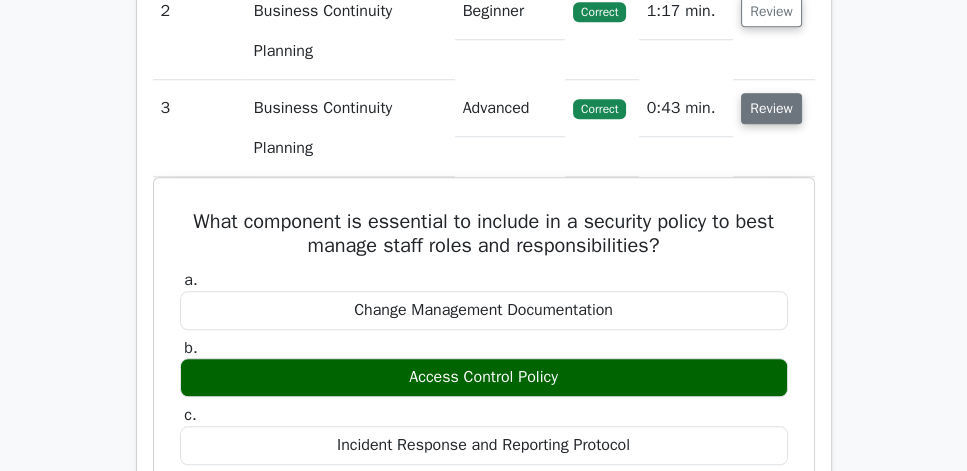 click on "Review" at bounding box center [771, 108] 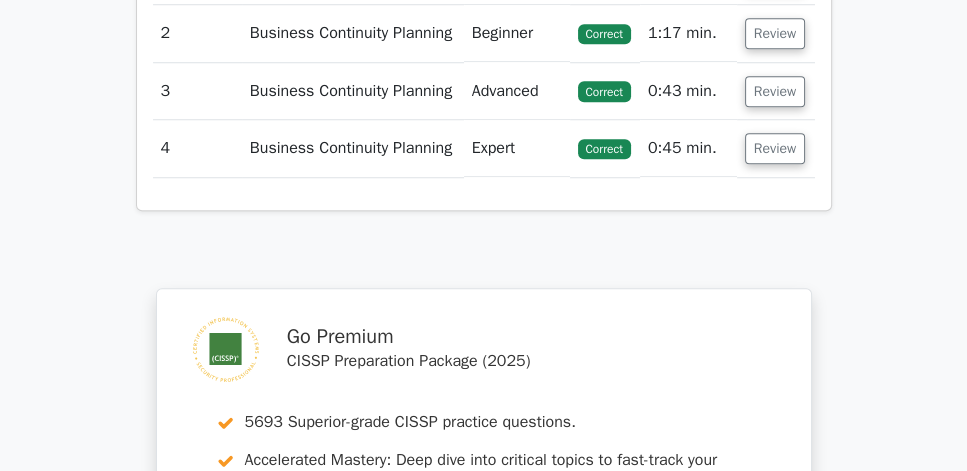 scroll, scrollTop: 1542, scrollLeft: 0, axis: vertical 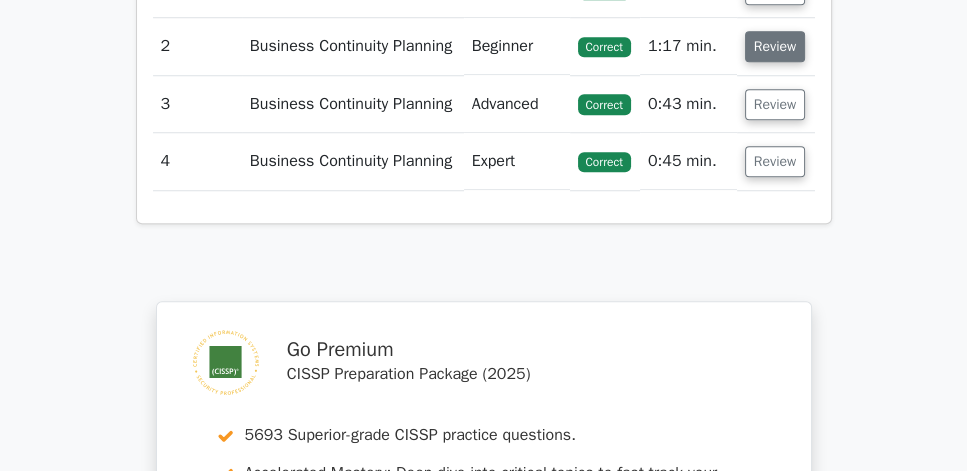 click on "Review" at bounding box center [775, 46] 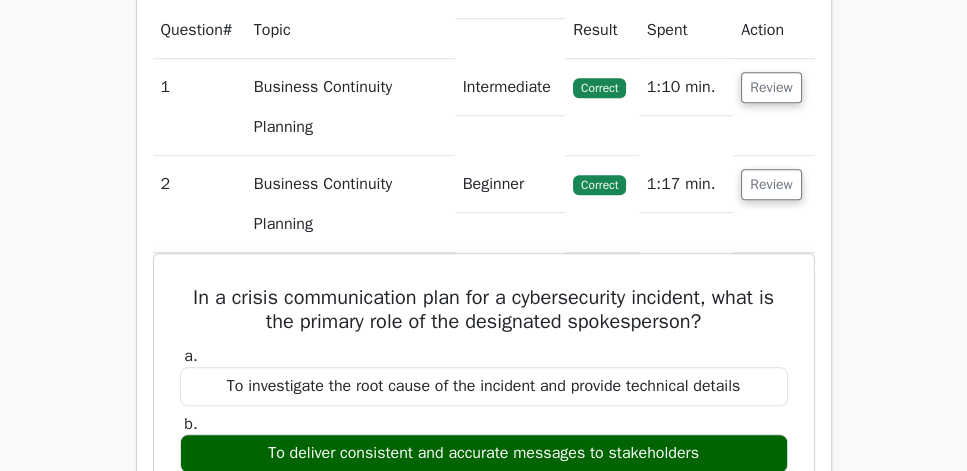 scroll, scrollTop: 1485, scrollLeft: 0, axis: vertical 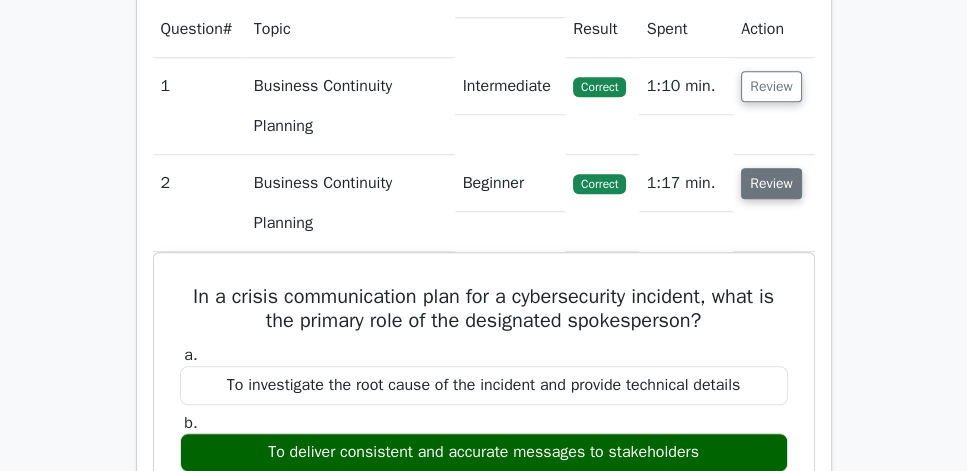 click on "Review" at bounding box center [771, 183] 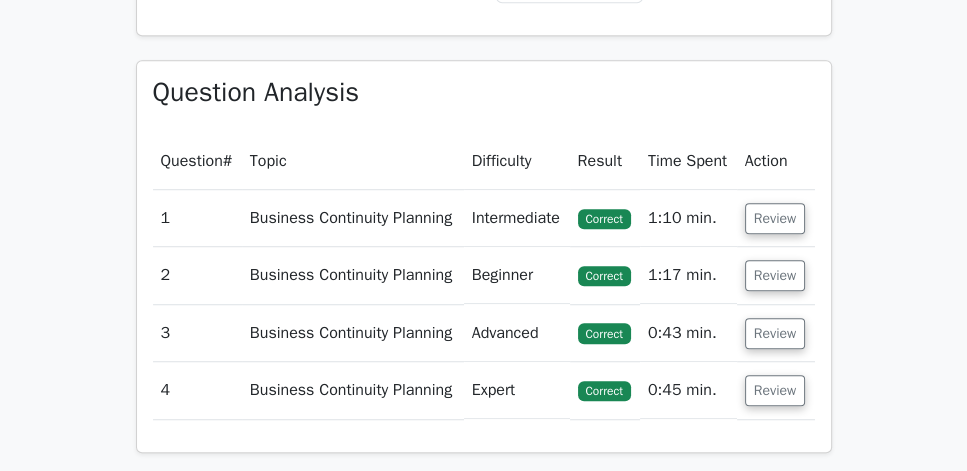 scroll, scrollTop: 1428, scrollLeft: 0, axis: vertical 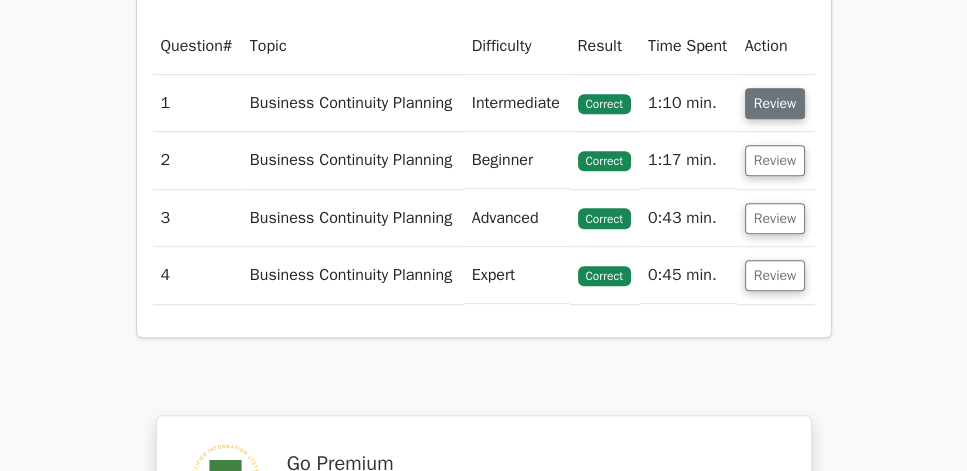 click on "Review" at bounding box center [775, 103] 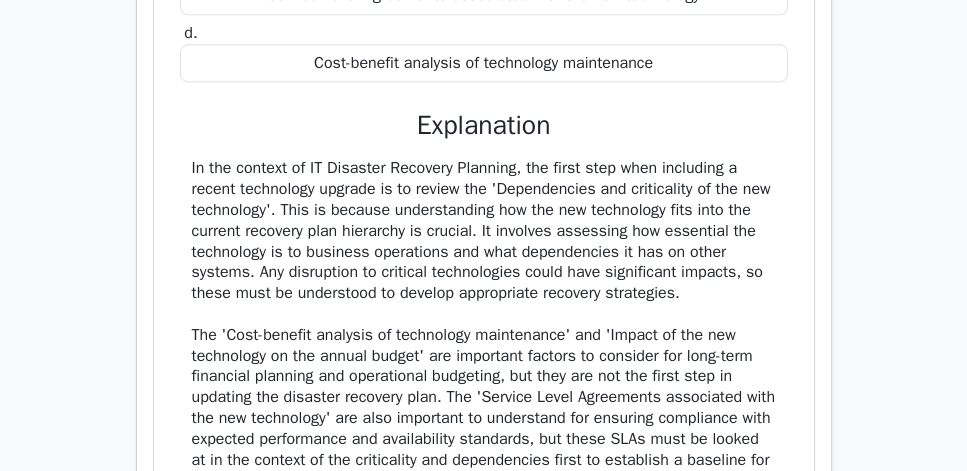 scroll, scrollTop: 2000, scrollLeft: 0, axis: vertical 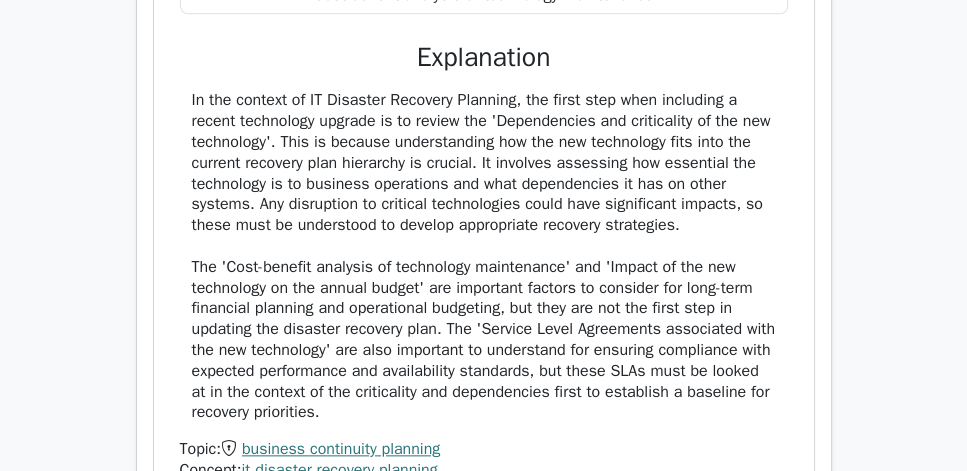 drag, startPoint x: 180, startPoint y: 119, endPoint x: 596, endPoint y: 257, distance: 438.29214 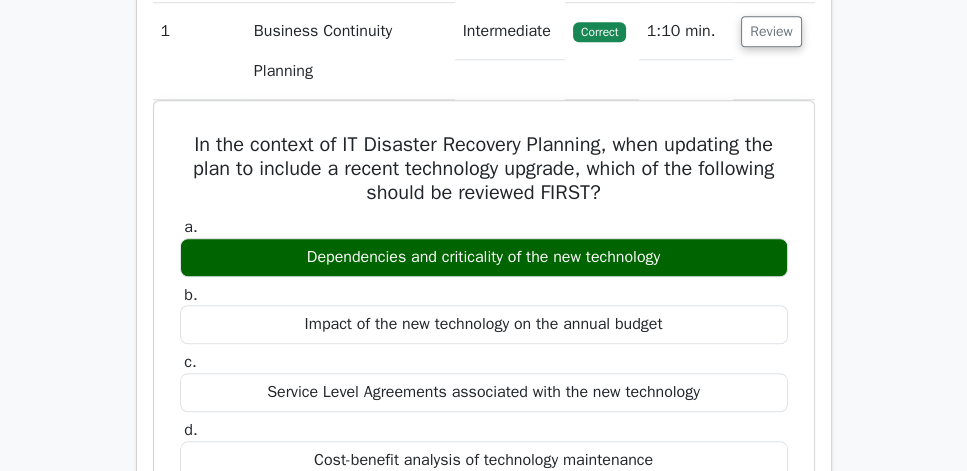 scroll, scrollTop: 1542, scrollLeft: 0, axis: vertical 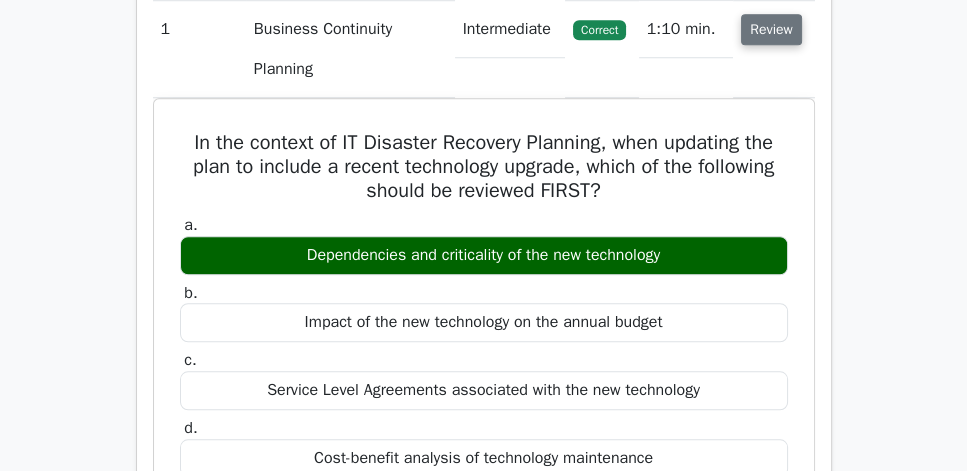 click on "Review" at bounding box center [771, 29] 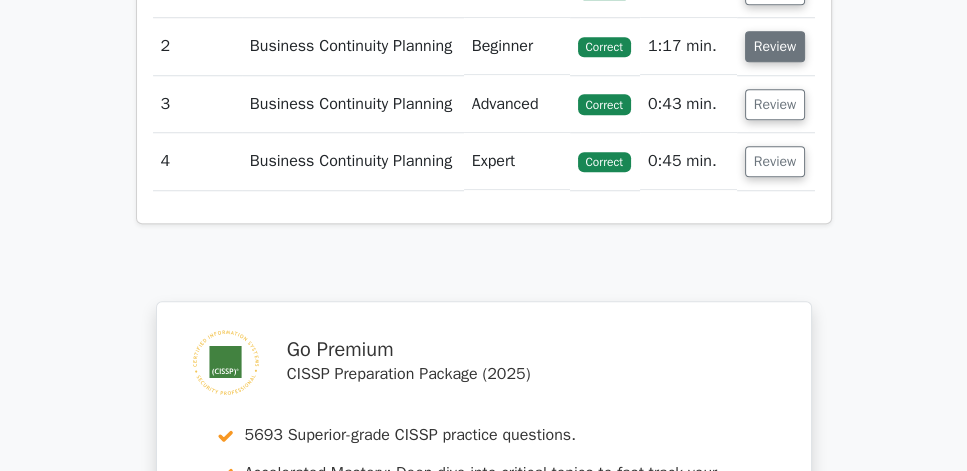 click on "Review" at bounding box center (775, 46) 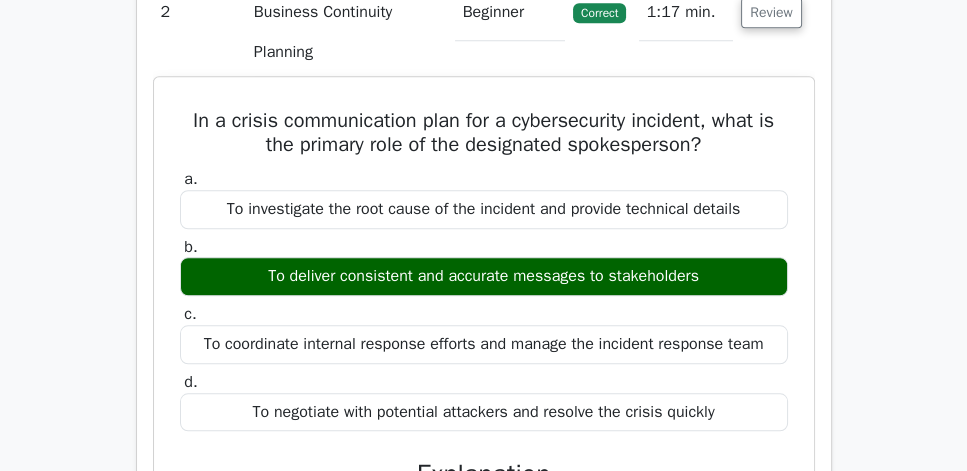 scroll, scrollTop: 1657, scrollLeft: 0, axis: vertical 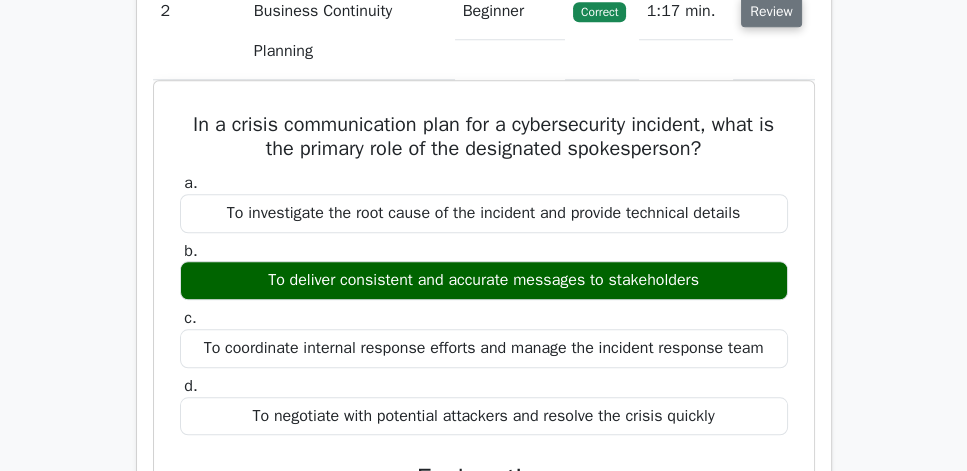 click on "Review" at bounding box center [771, 11] 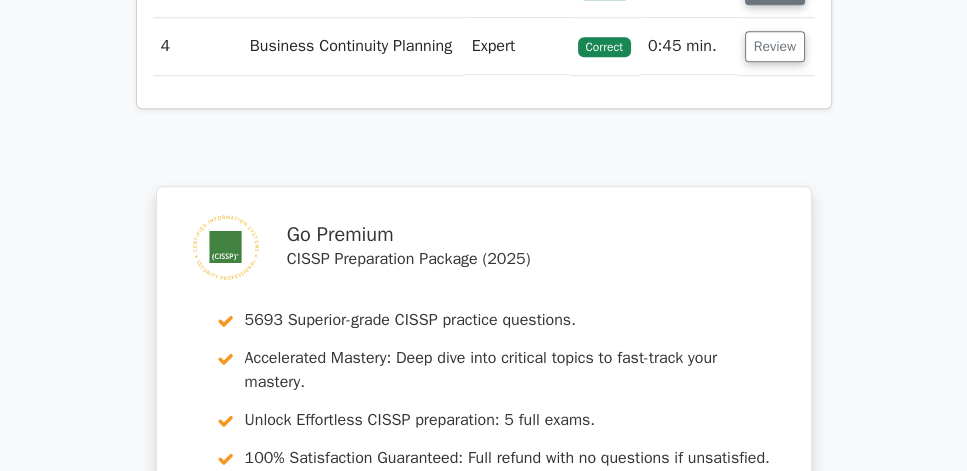 click on "Review" at bounding box center [775, -11] 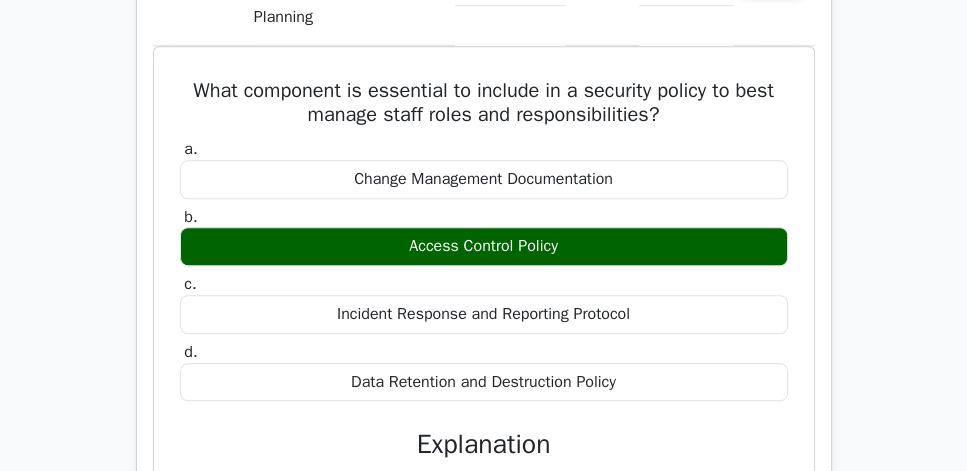scroll, scrollTop: 1771, scrollLeft: 0, axis: vertical 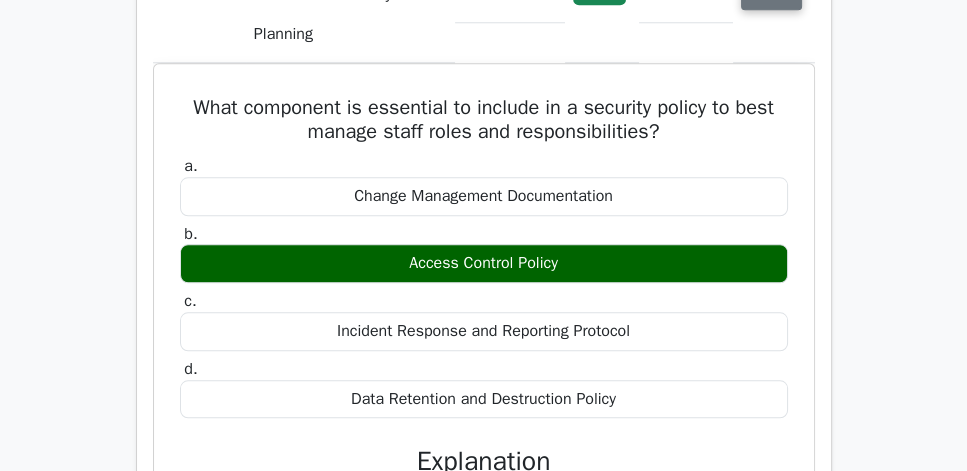 click on "Review" at bounding box center [771, -6] 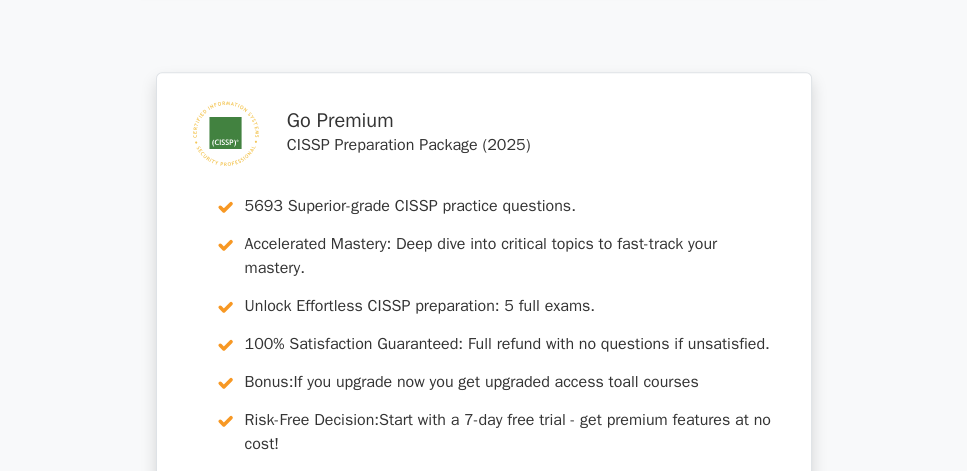 click on "Review" at bounding box center [775, -68] 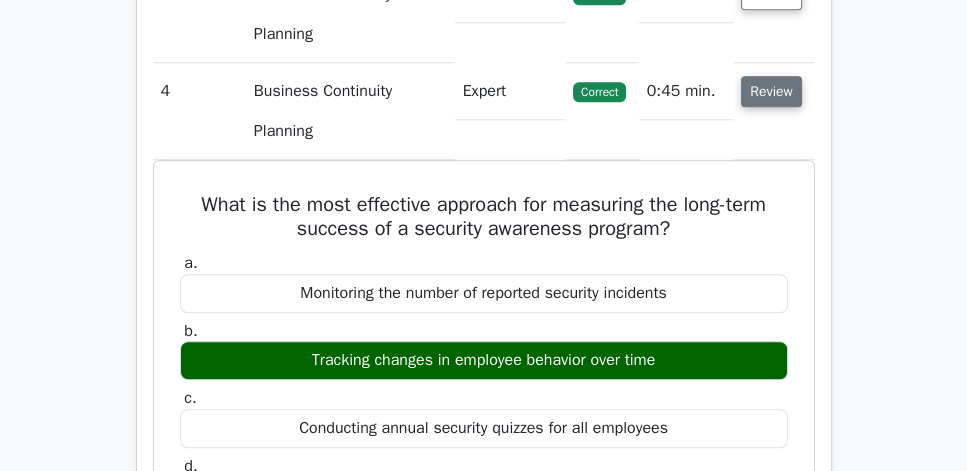 click on "Review" at bounding box center (771, 91) 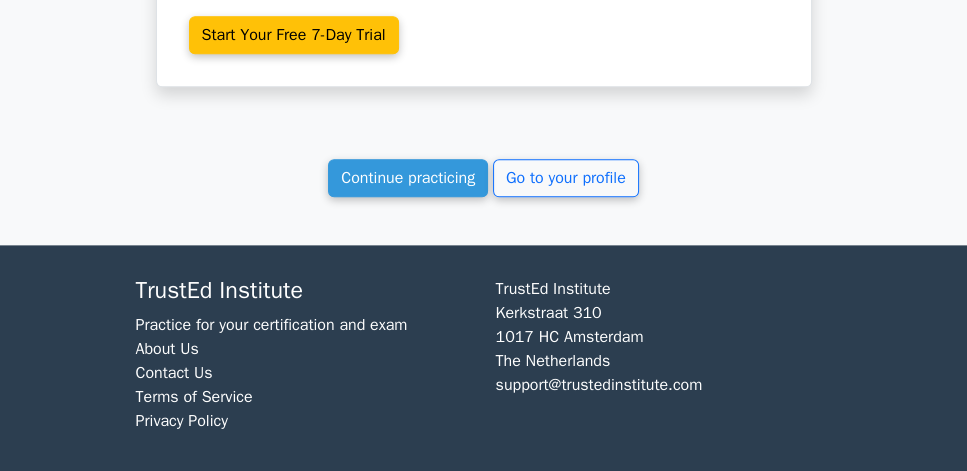 scroll, scrollTop: 2285, scrollLeft: 0, axis: vertical 